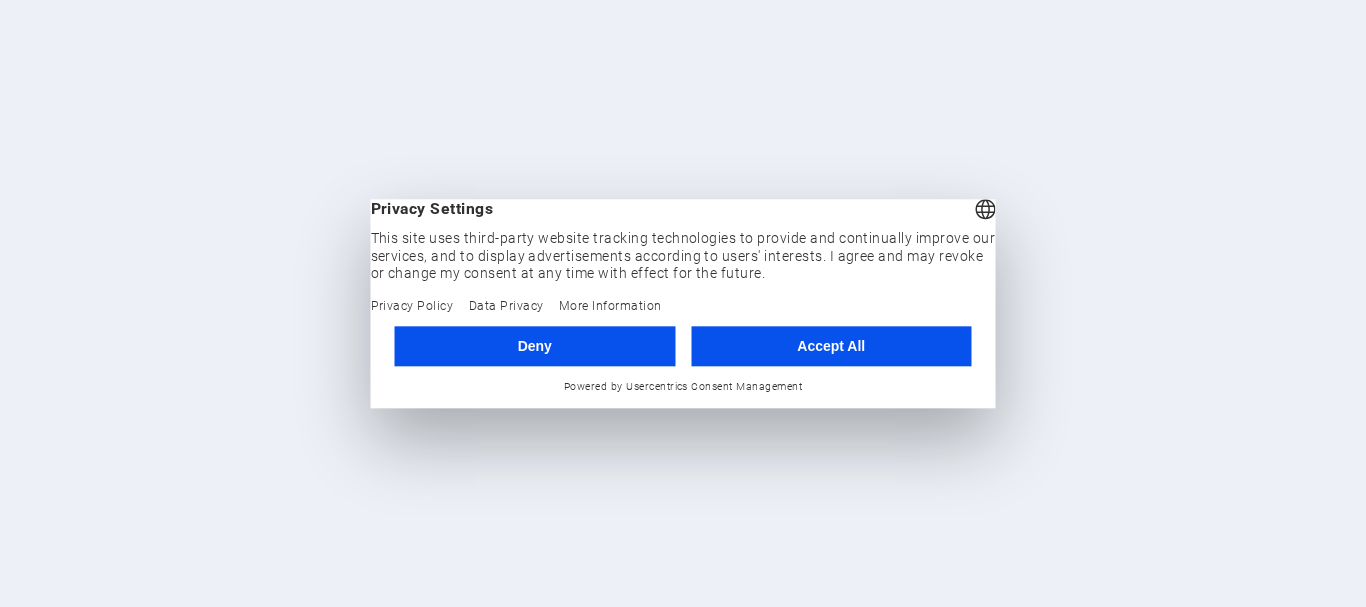 scroll, scrollTop: 0, scrollLeft: 0, axis: both 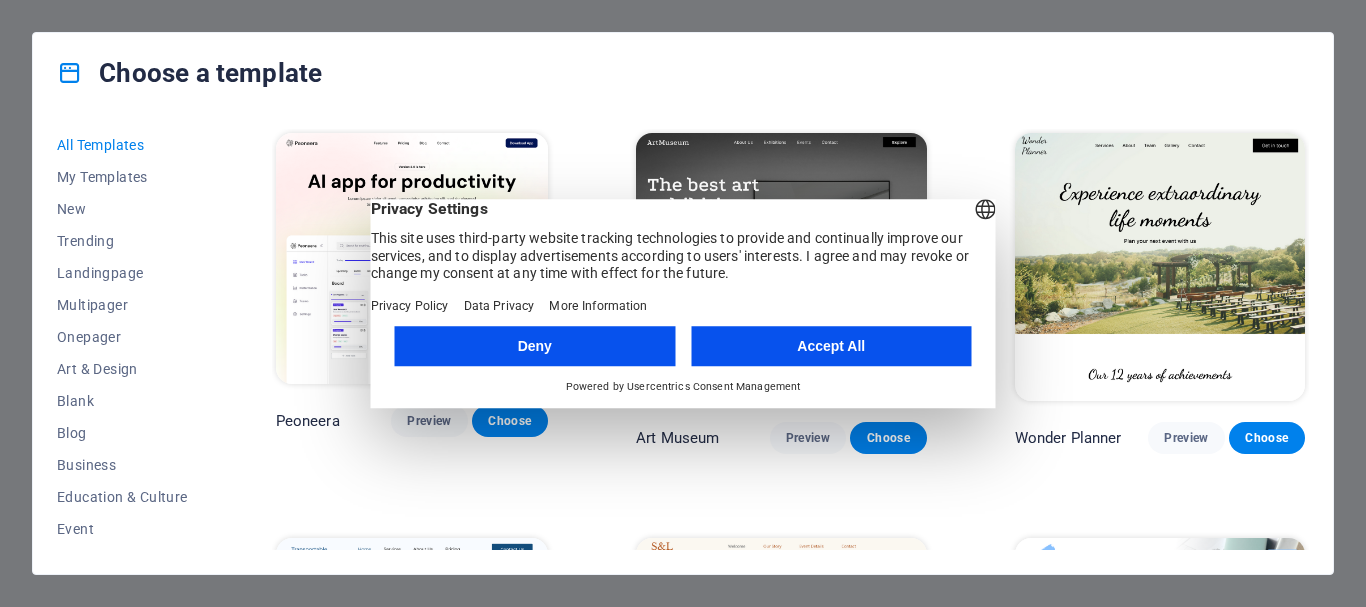 click on "Accept All" at bounding box center (831, 346) 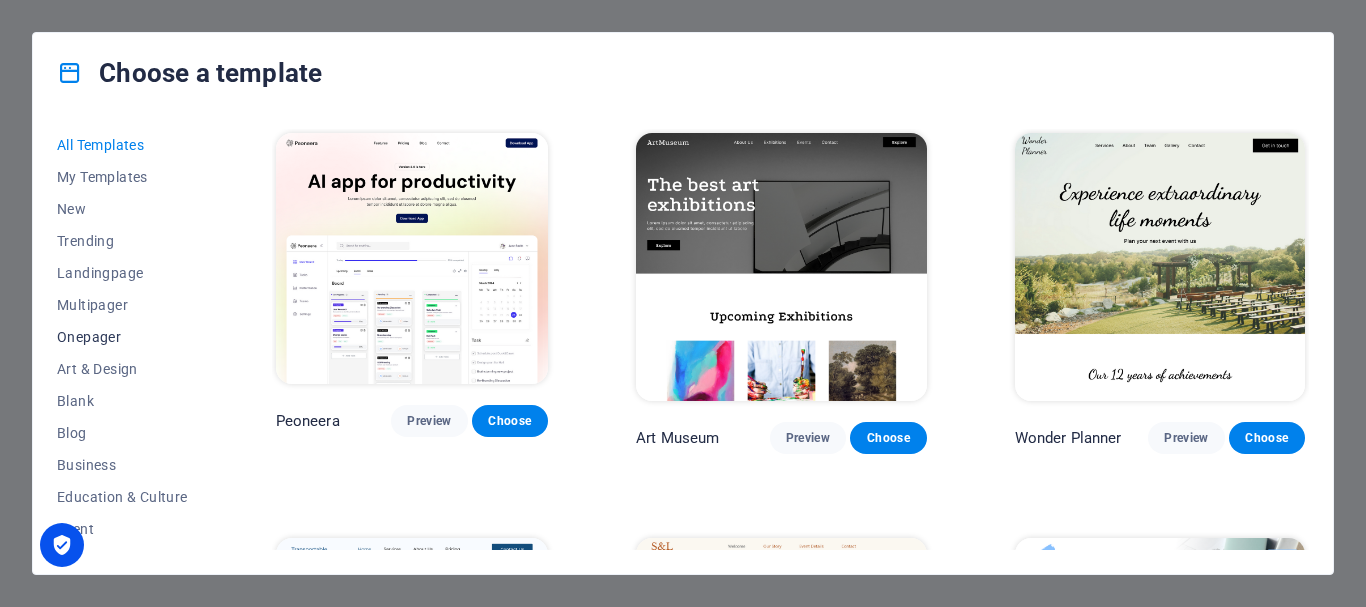 click on "Onepager" at bounding box center [122, 337] 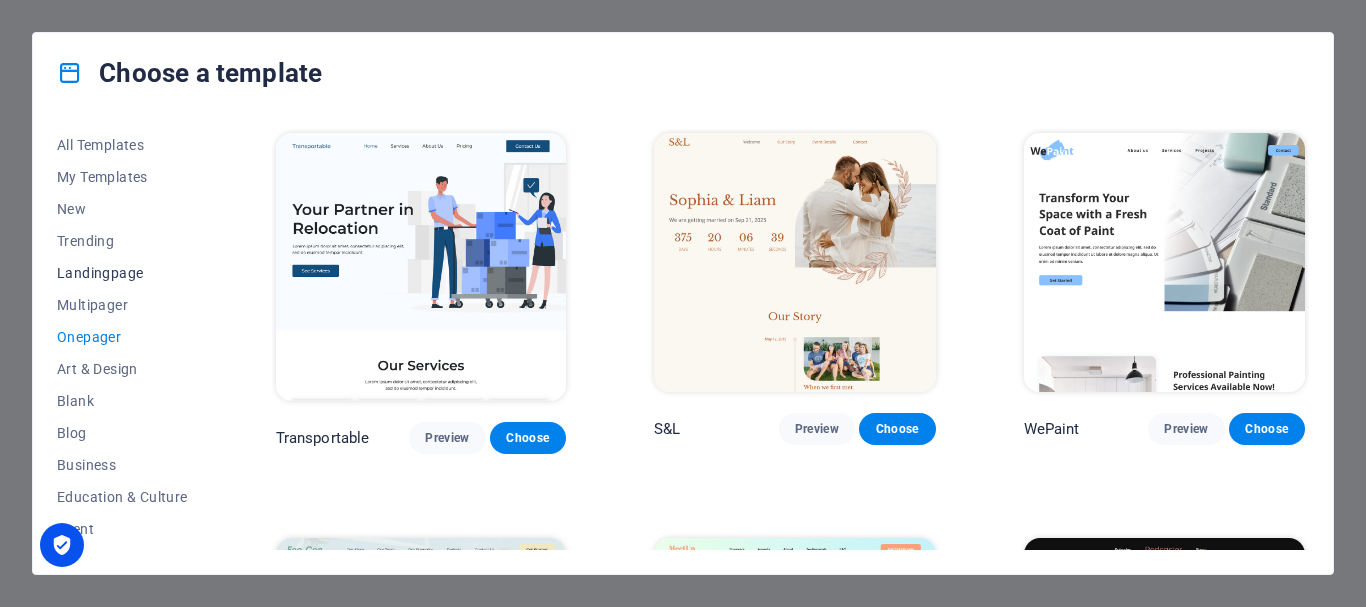 click on "Landingpage" at bounding box center (122, 273) 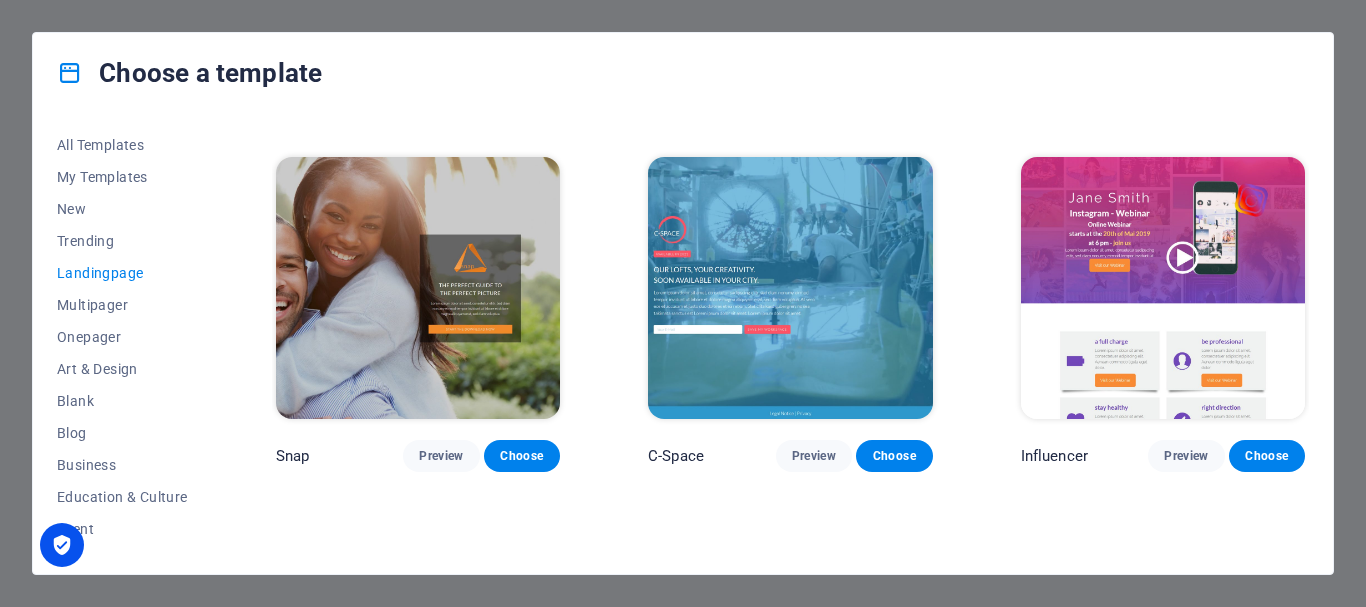 scroll, scrollTop: 1563, scrollLeft: 0, axis: vertical 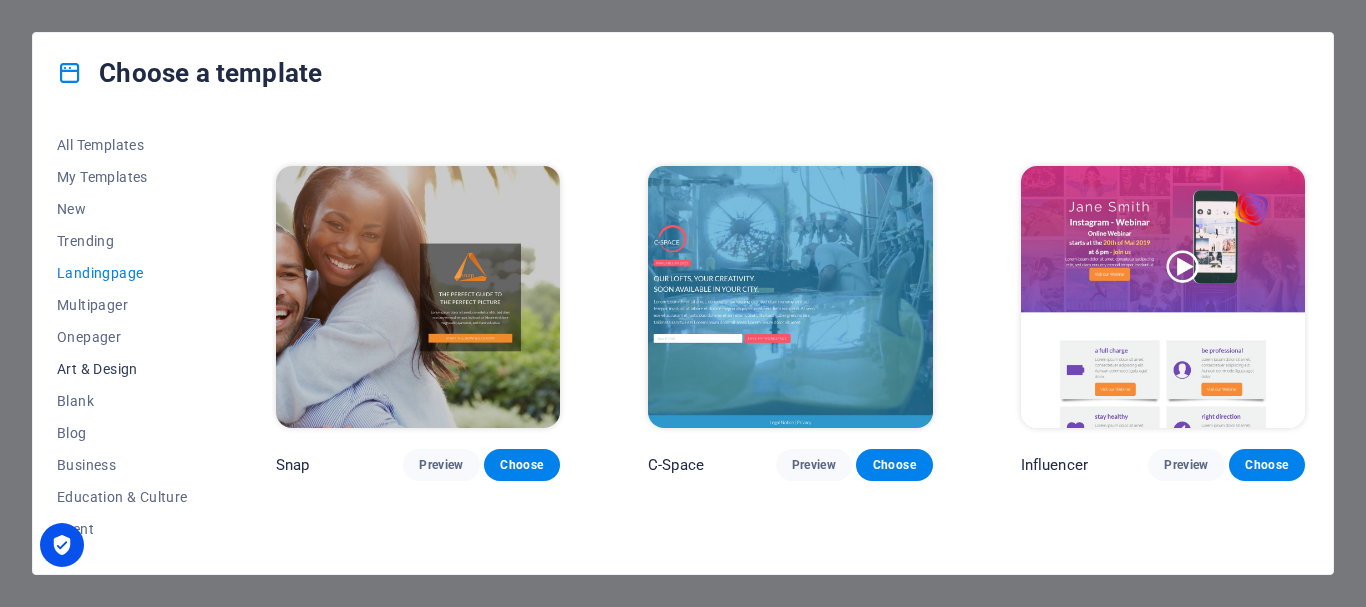 click on "Art & Design" at bounding box center [122, 369] 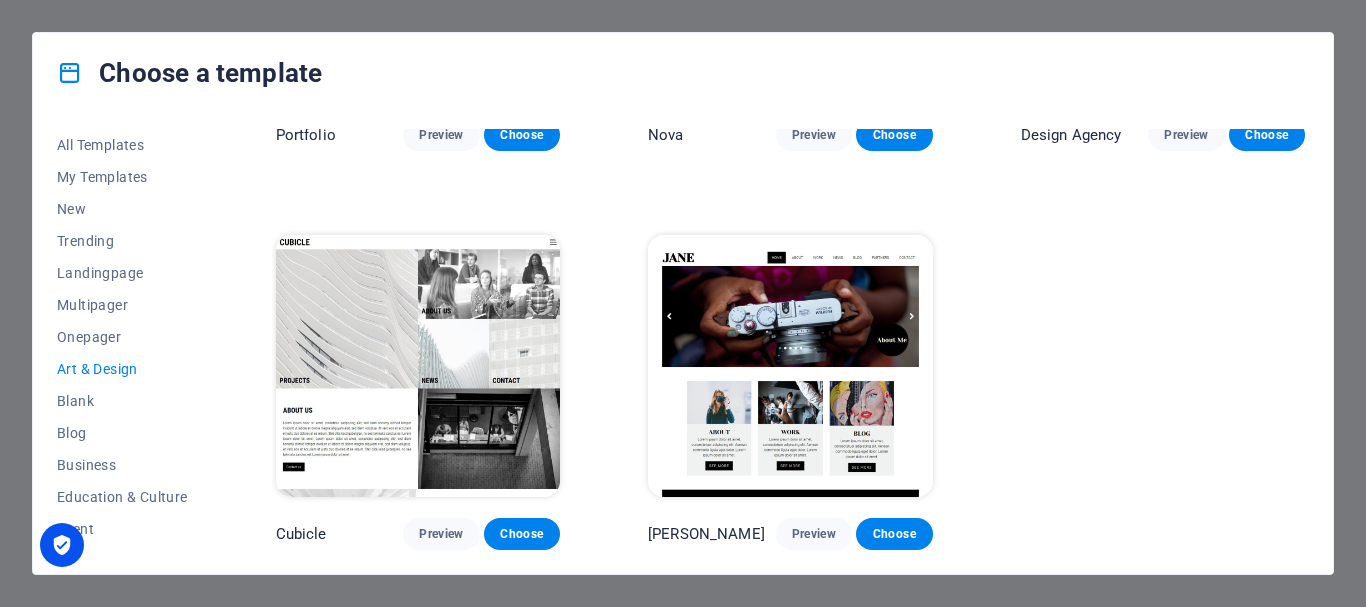 scroll, scrollTop: 1495, scrollLeft: 0, axis: vertical 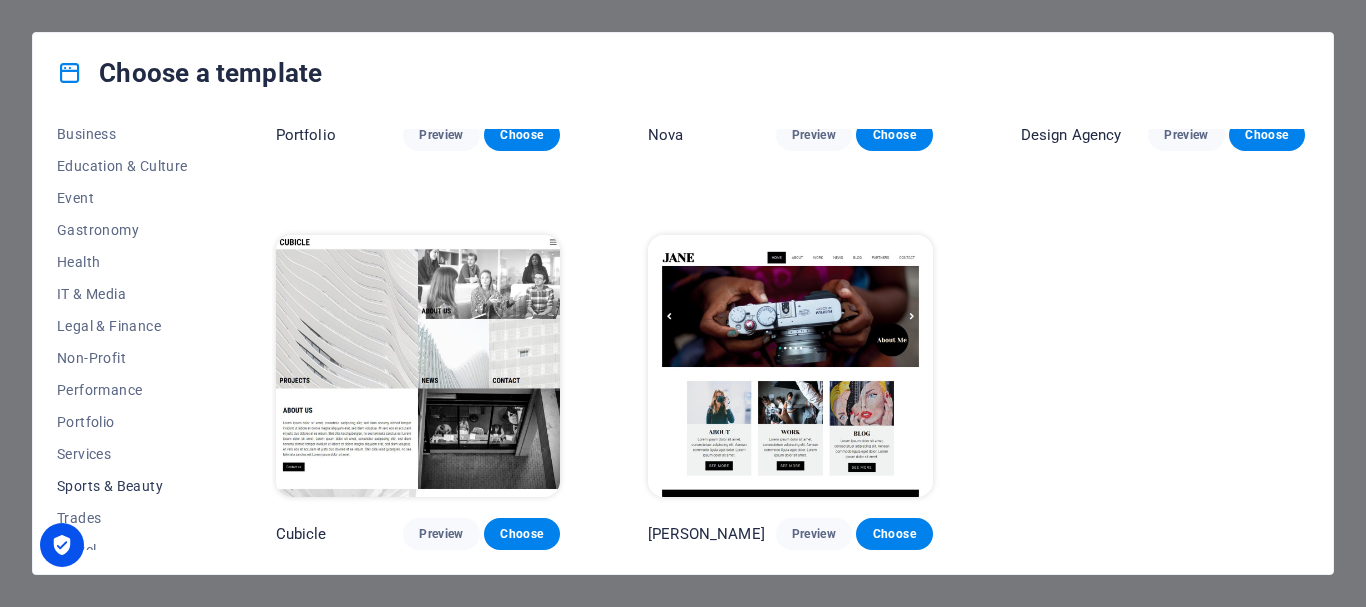 click on "Sports & Beauty" at bounding box center (122, 486) 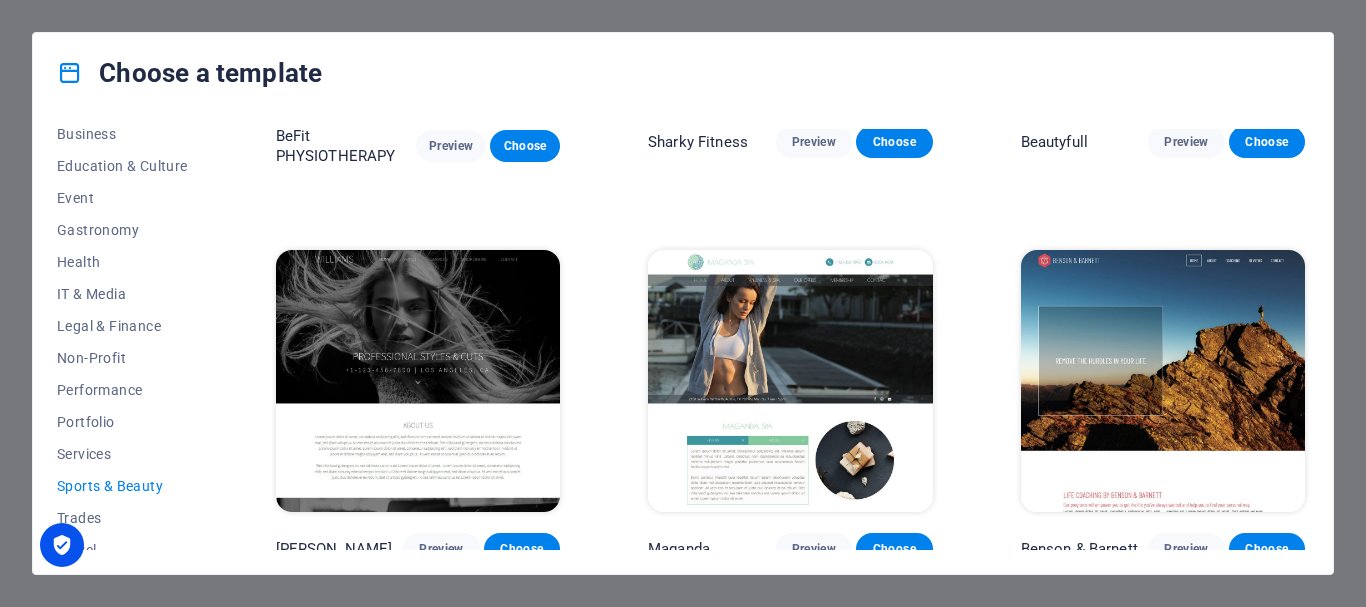 scroll, scrollTop: 1497, scrollLeft: 0, axis: vertical 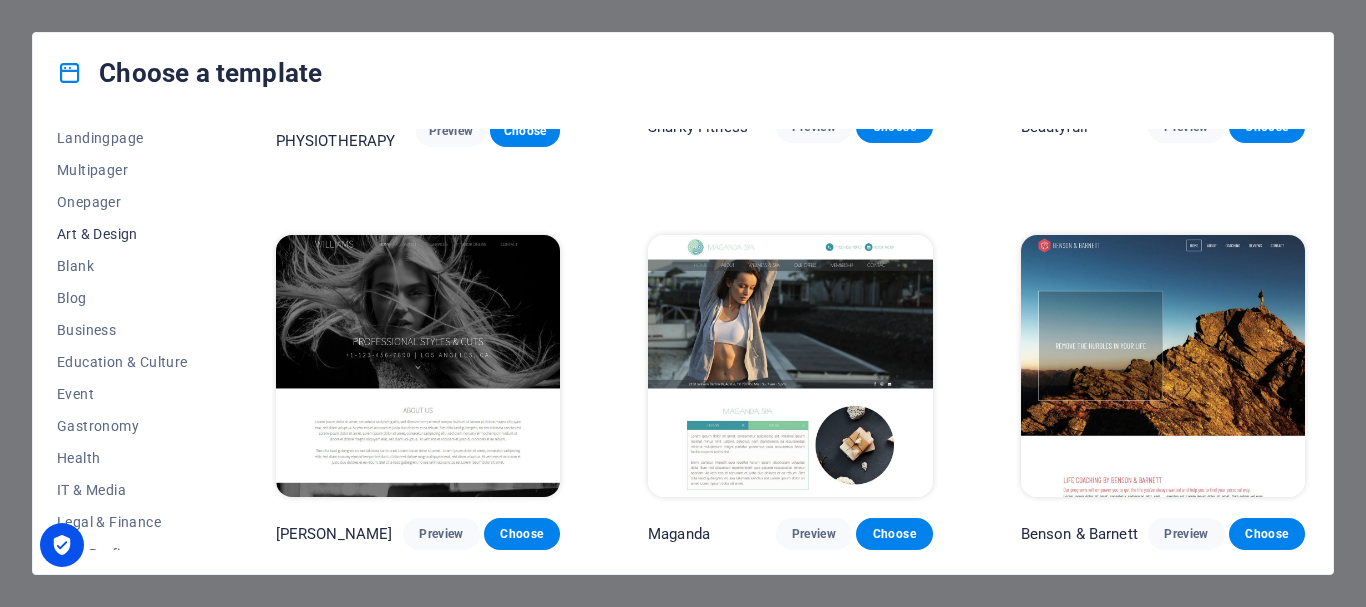 click on "Art & Design" at bounding box center (122, 234) 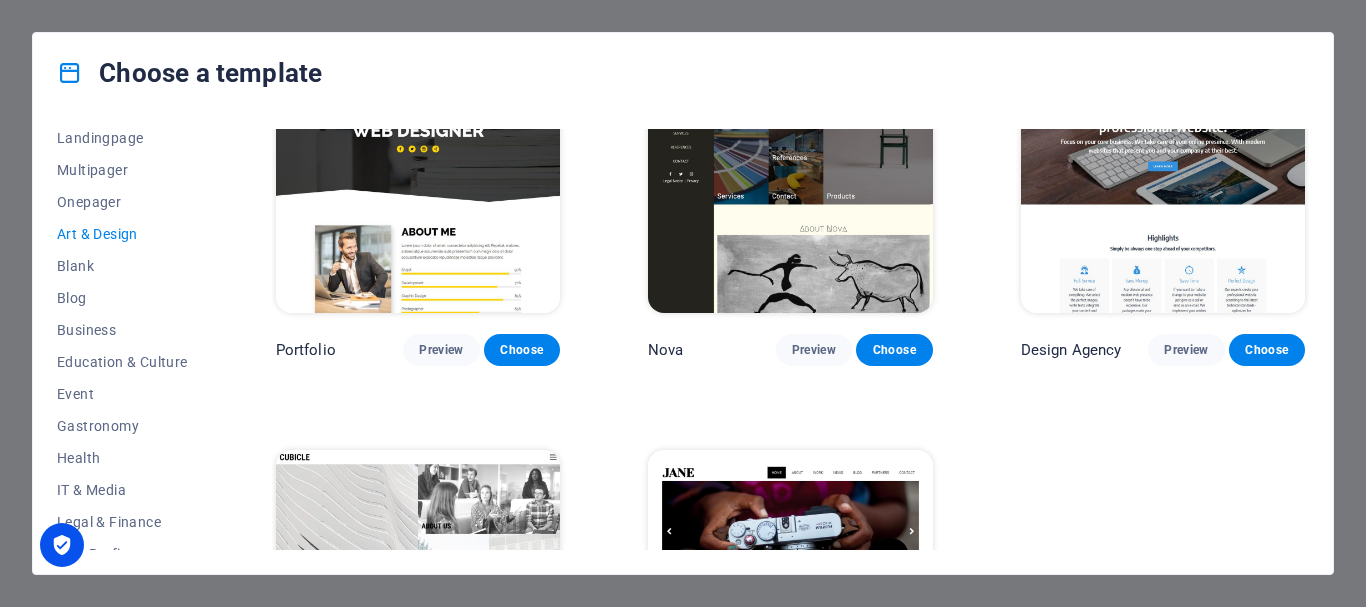 scroll, scrollTop: 1496, scrollLeft: 0, axis: vertical 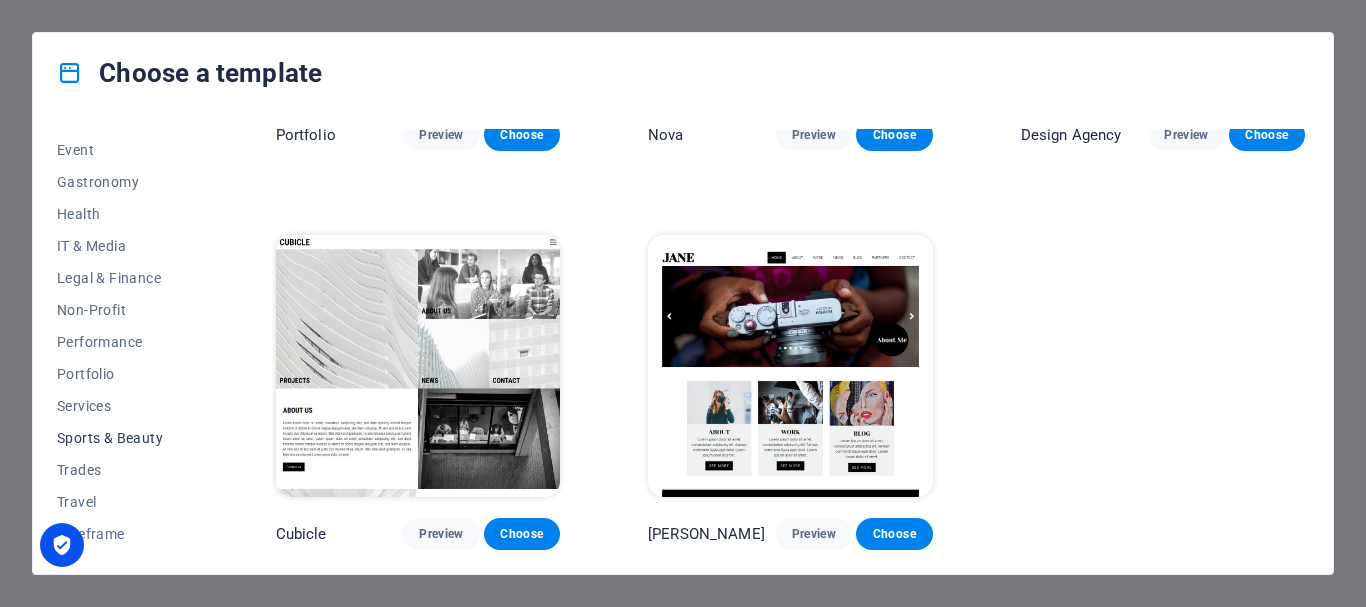 click on "Sports & Beauty" at bounding box center (122, 438) 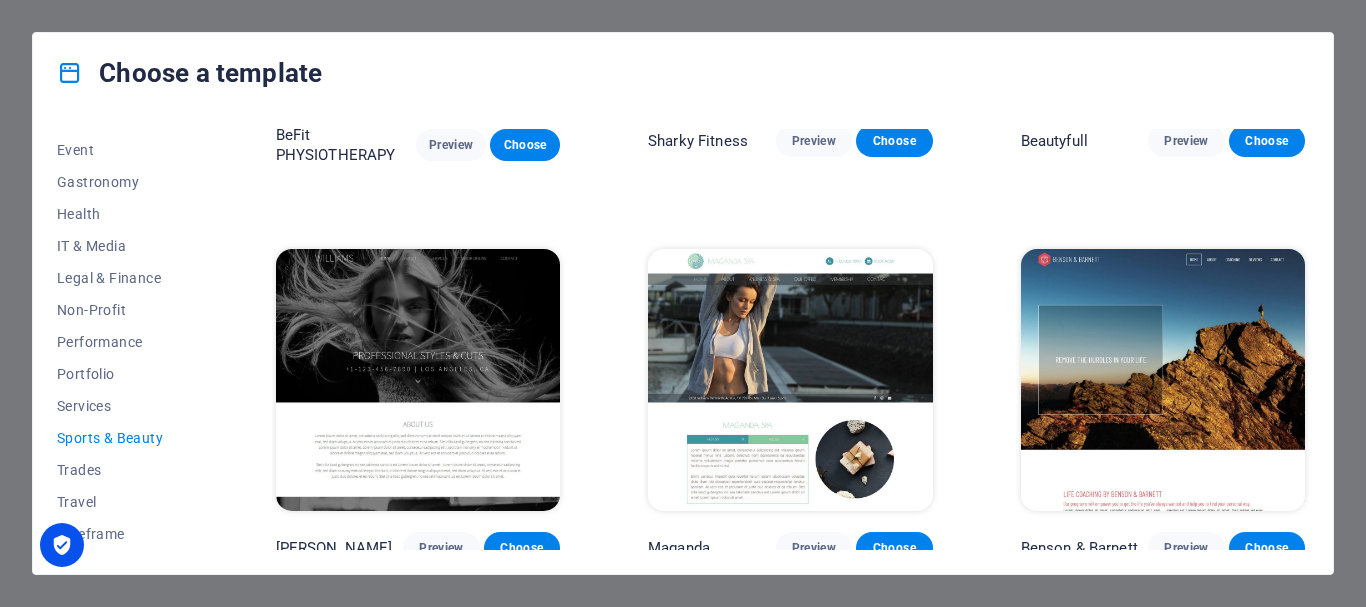 scroll, scrollTop: 1511, scrollLeft: 0, axis: vertical 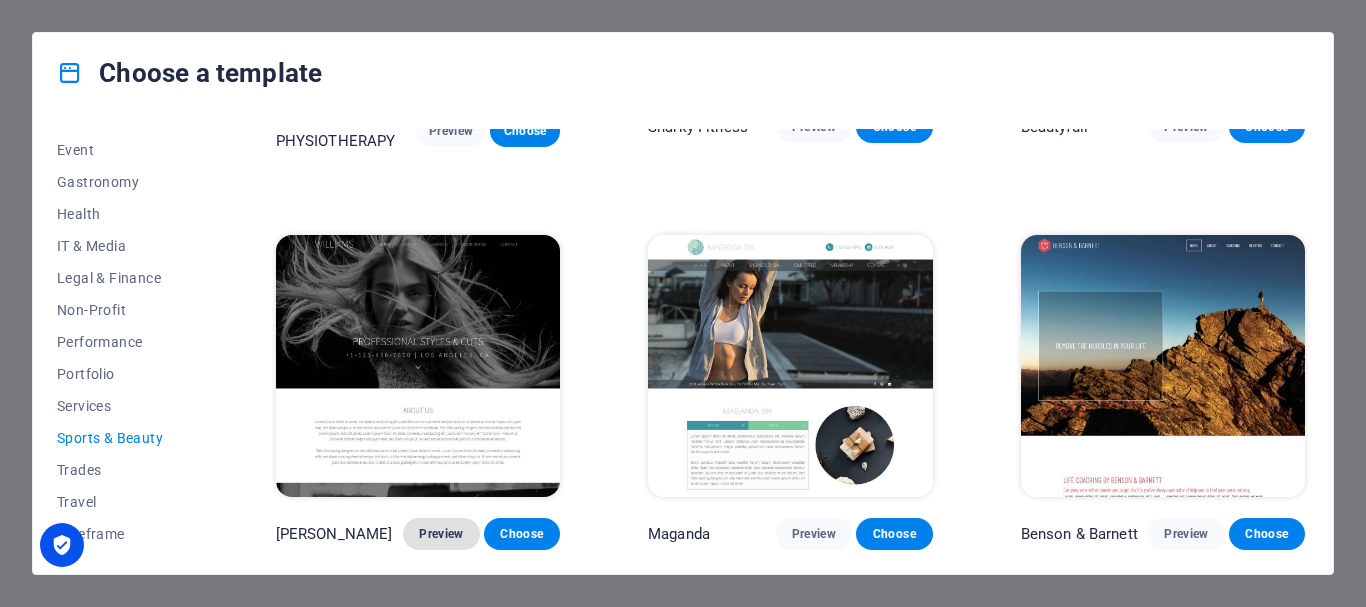 click on "Preview" at bounding box center (441, 534) 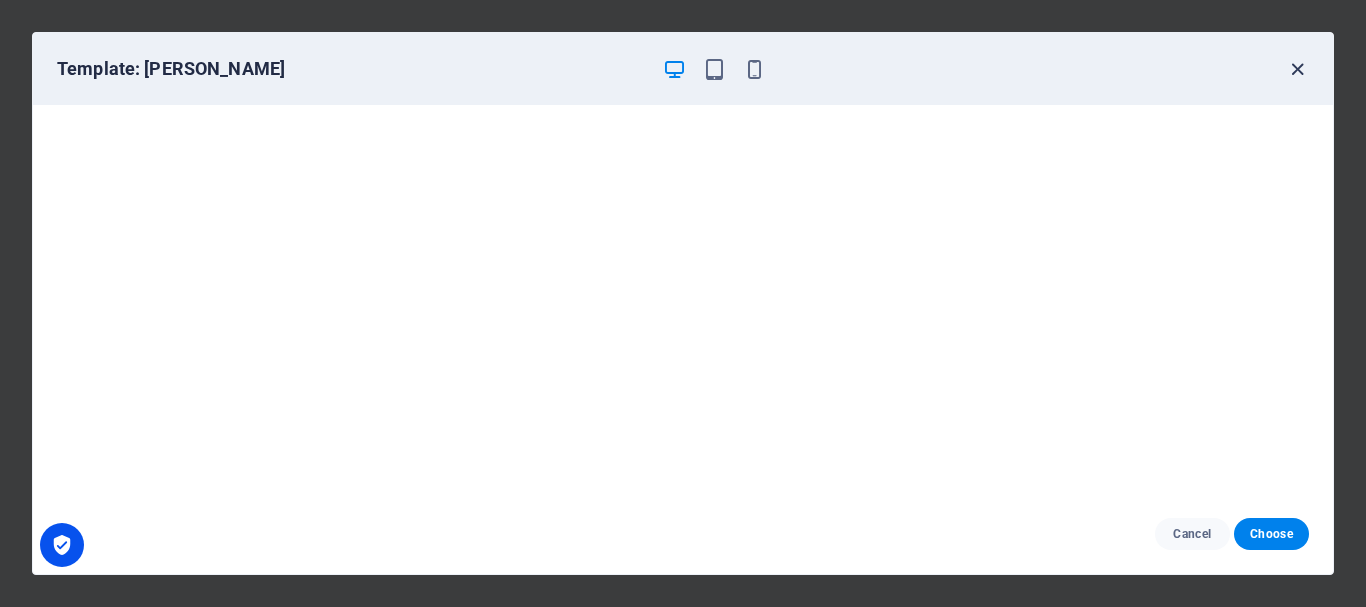 click at bounding box center (1297, 69) 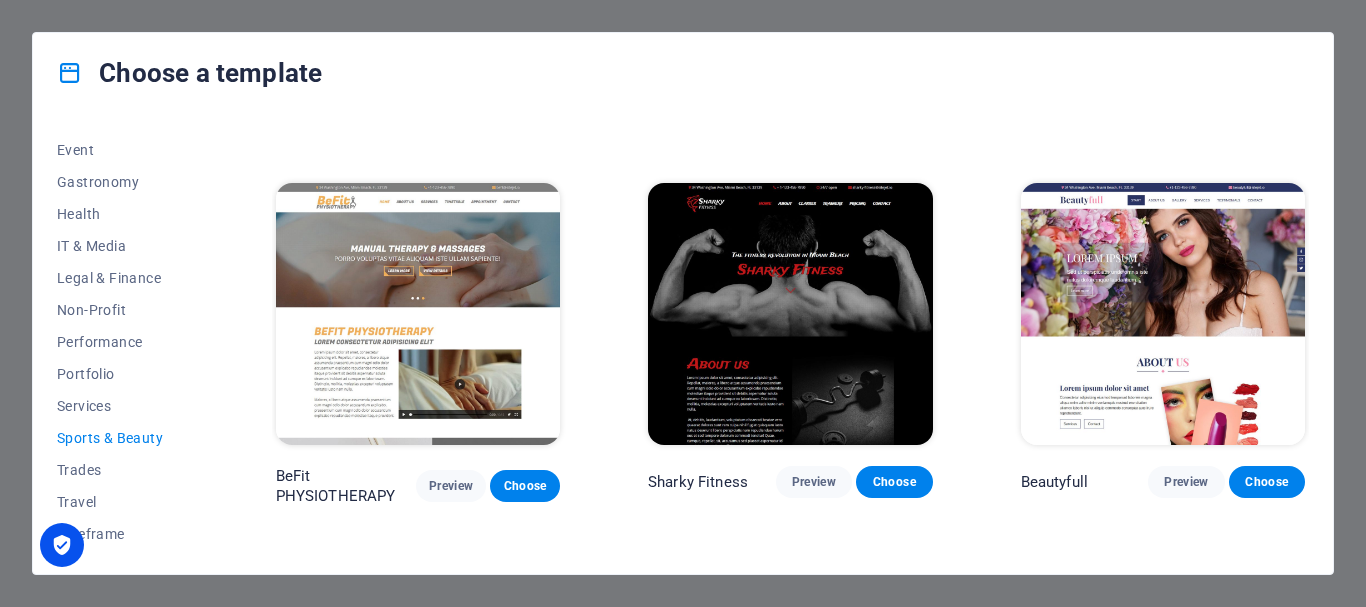 scroll, scrollTop: 1131, scrollLeft: 0, axis: vertical 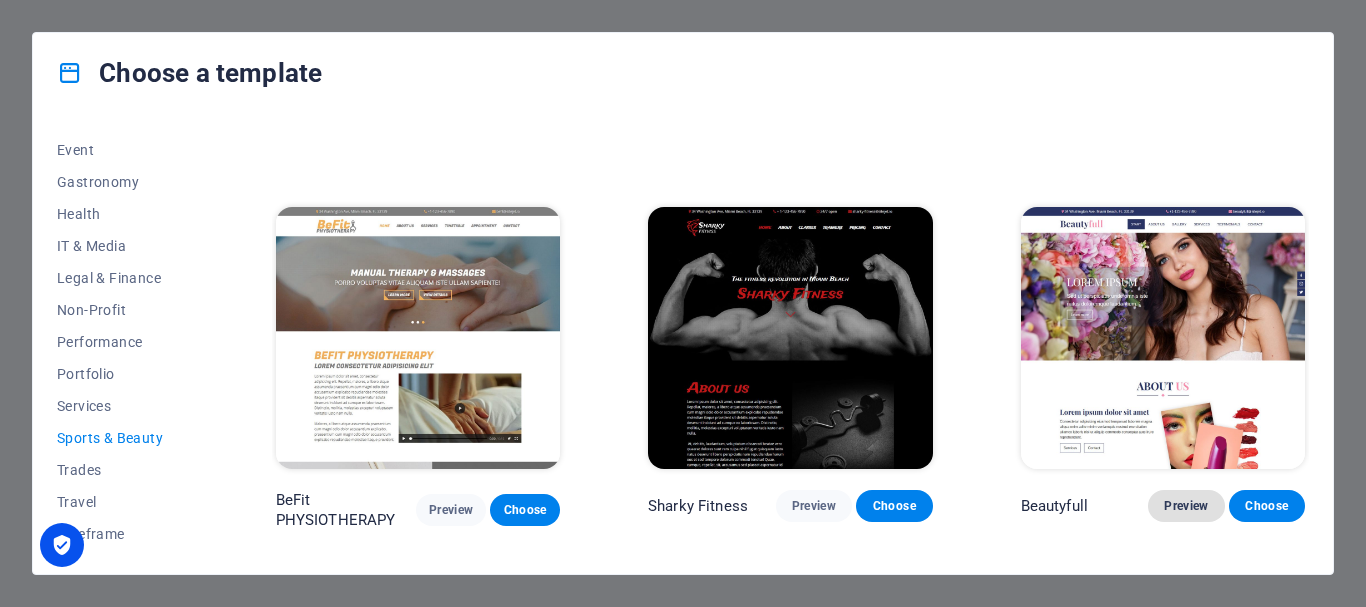 click on "Preview" at bounding box center (1186, 506) 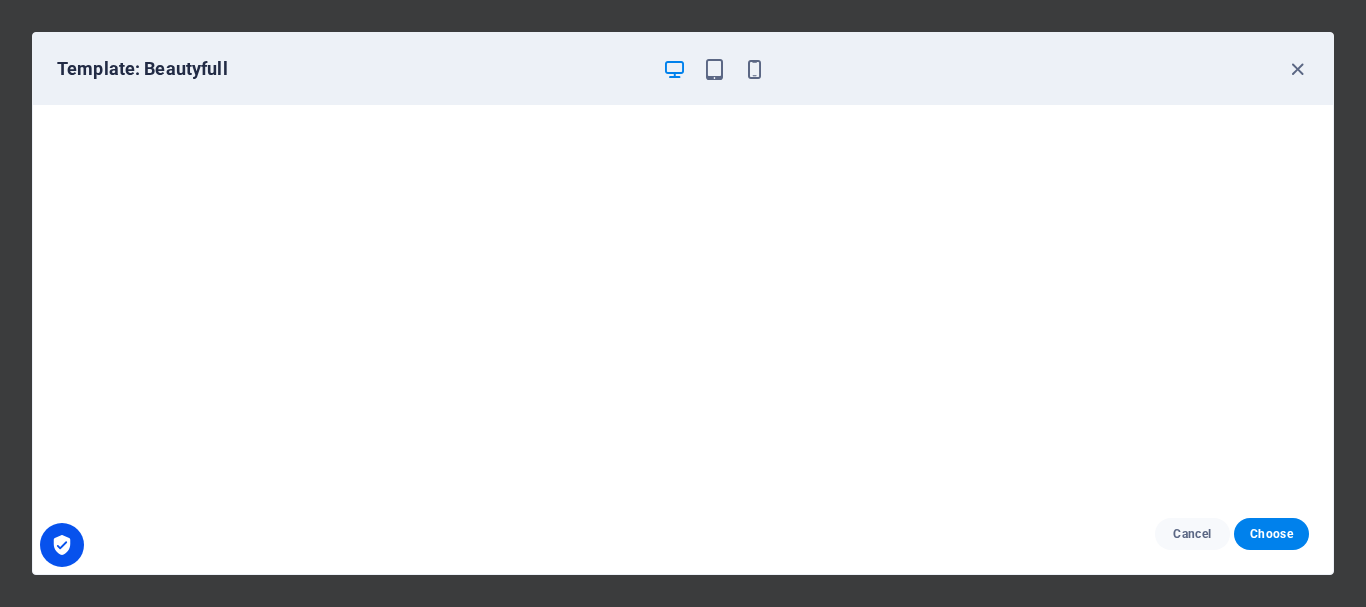 scroll, scrollTop: 0, scrollLeft: 0, axis: both 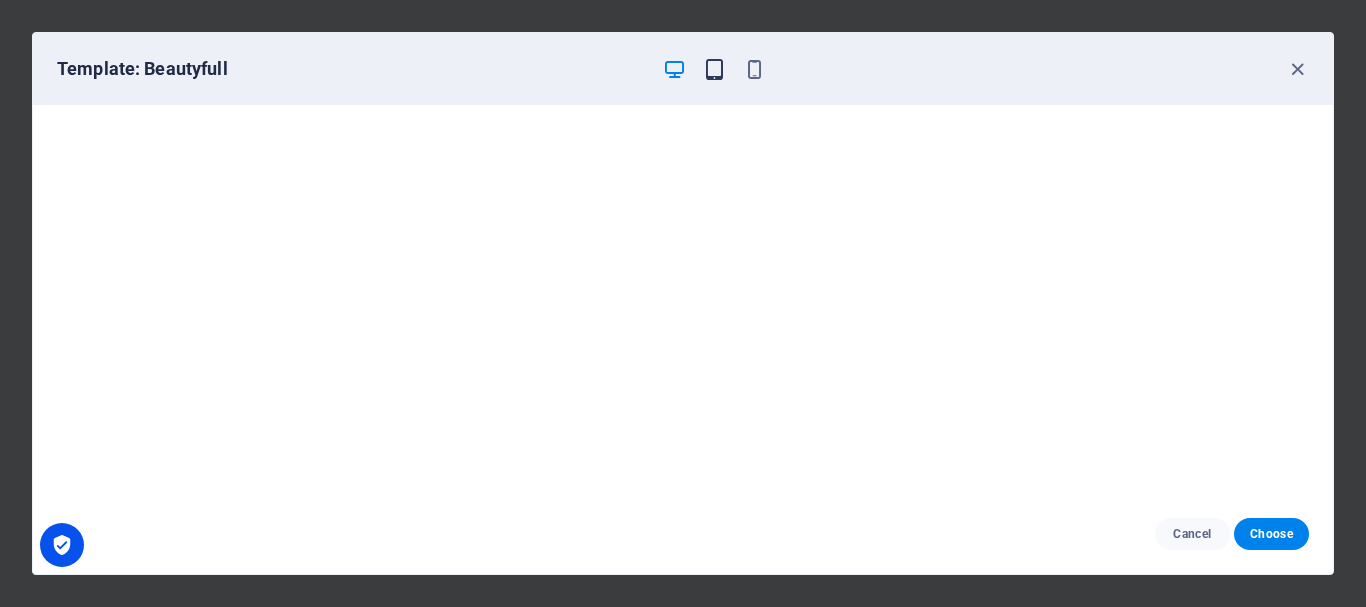 click at bounding box center [714, 69] 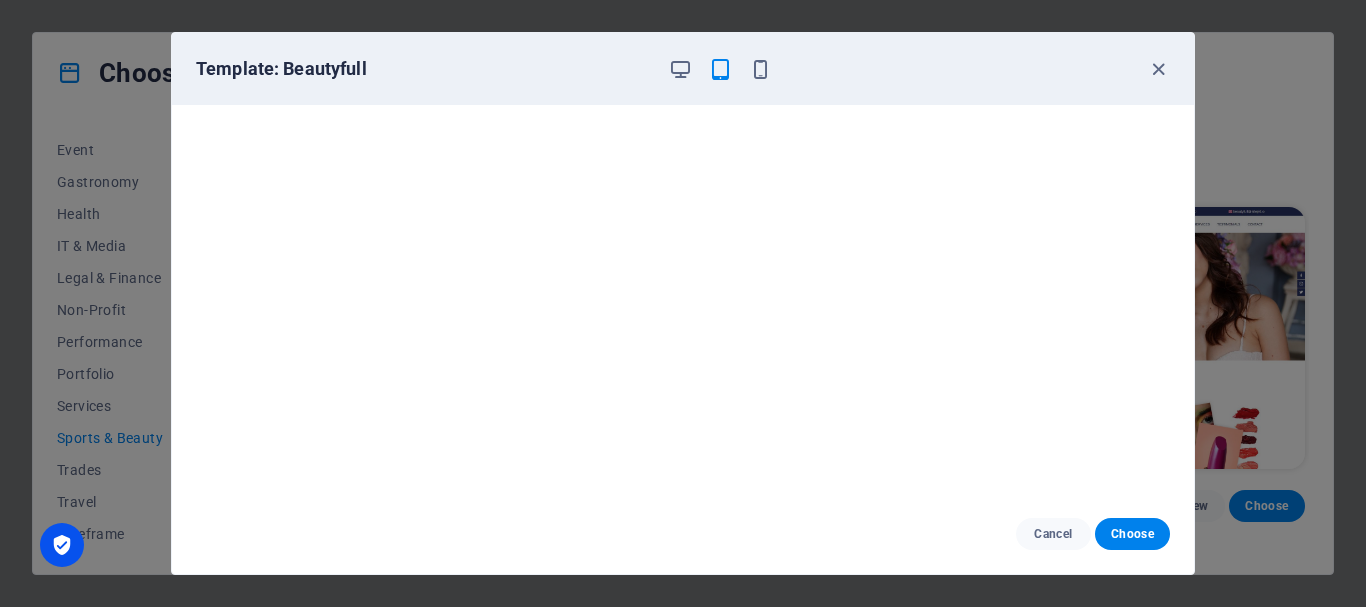 scroll, scrollTop: 5, scrollLeft: 0, axis: vertical 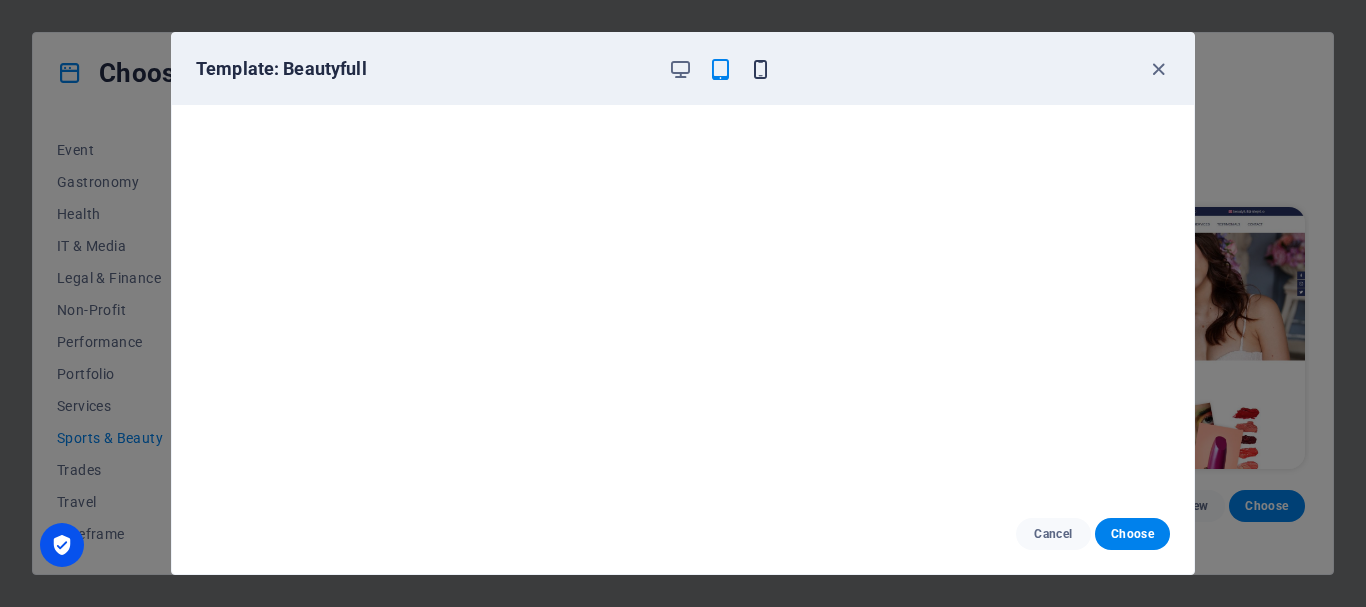 click at bounding box center (760, 69) 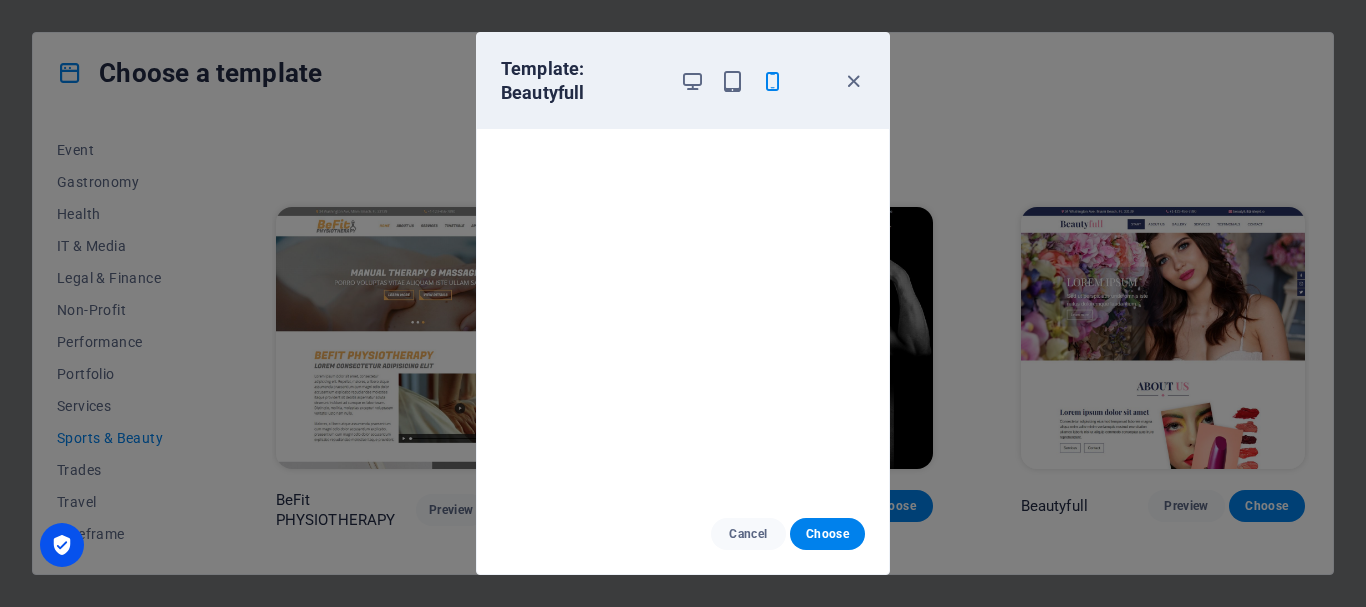 scroll, scrollTop: 0, scrollLeft: 0, axis: both 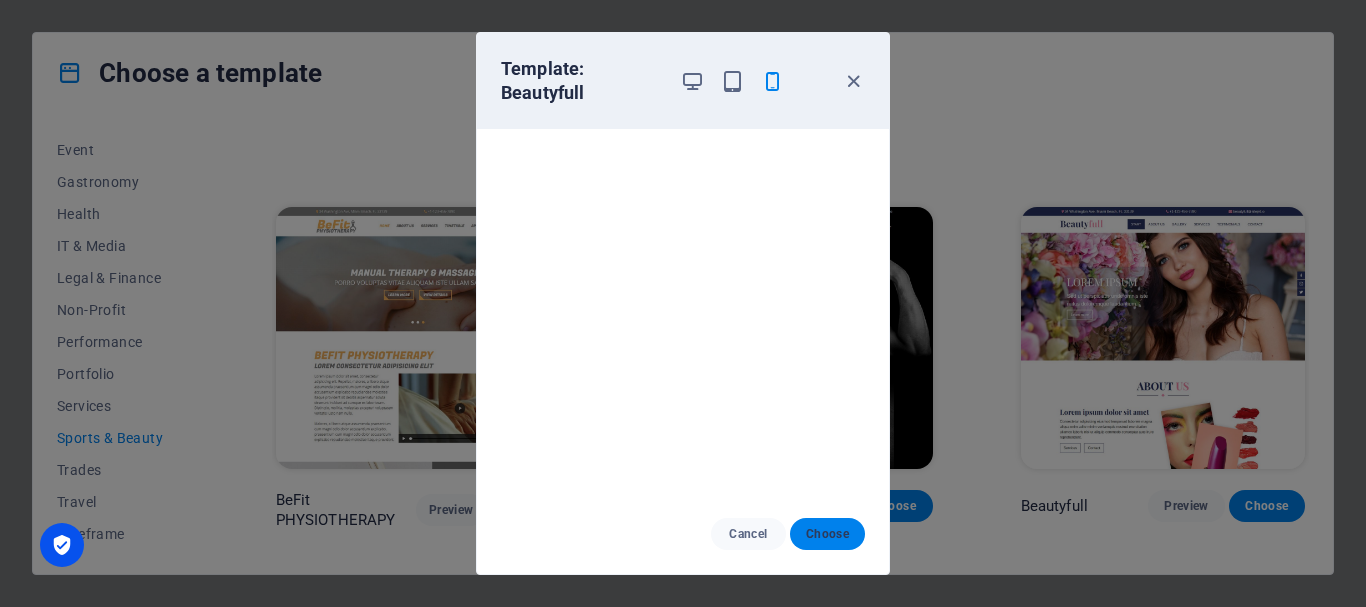 click on "Choose" at bounding box center [827, 534] 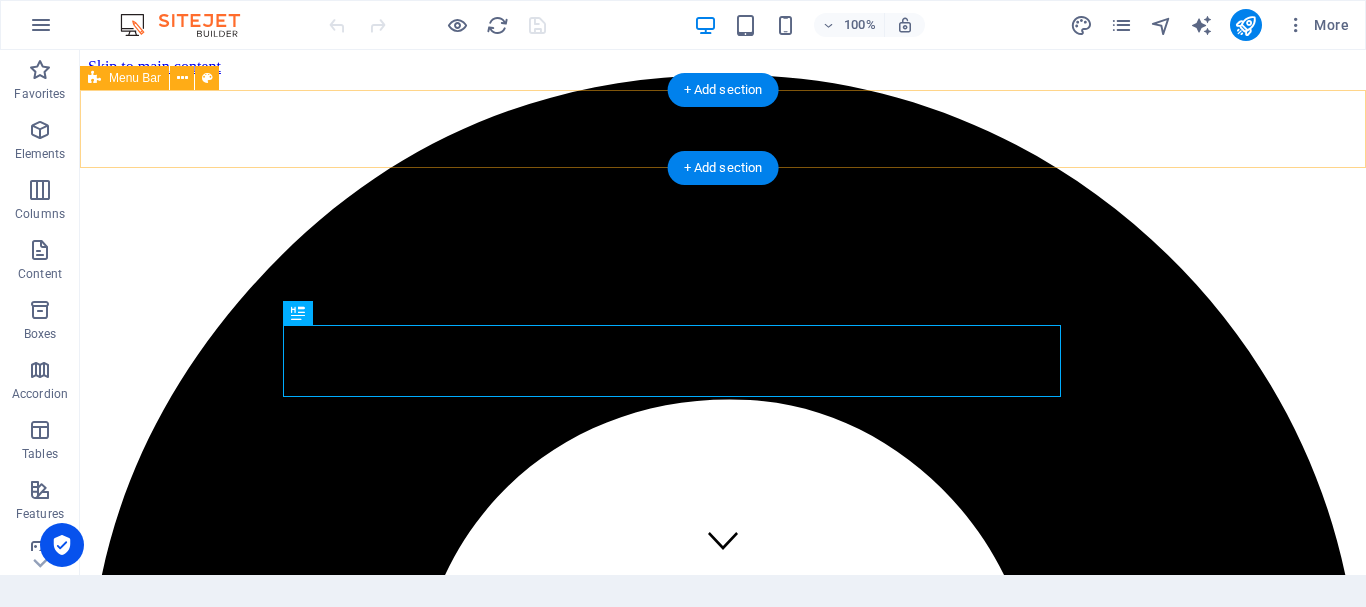 scroll, scrollTop: 0, scrollLeft: 0, axis: both 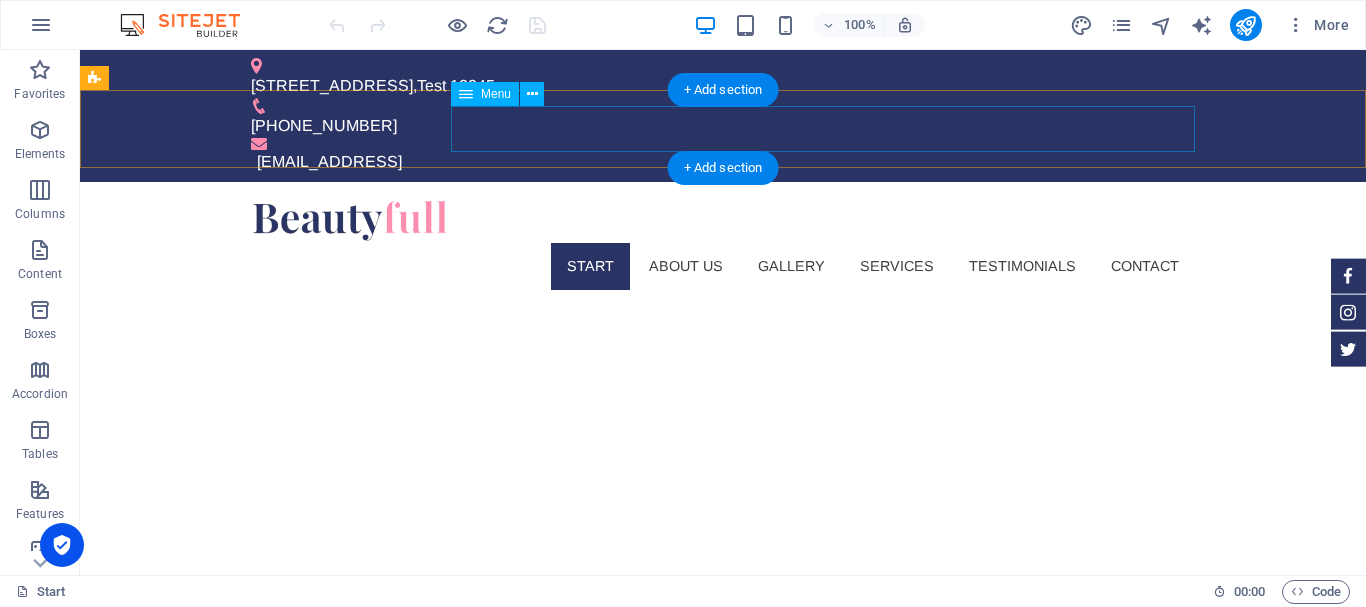 click on "Start About us Gallery Services Testimonials Contact" at bounding box center [723, 266] 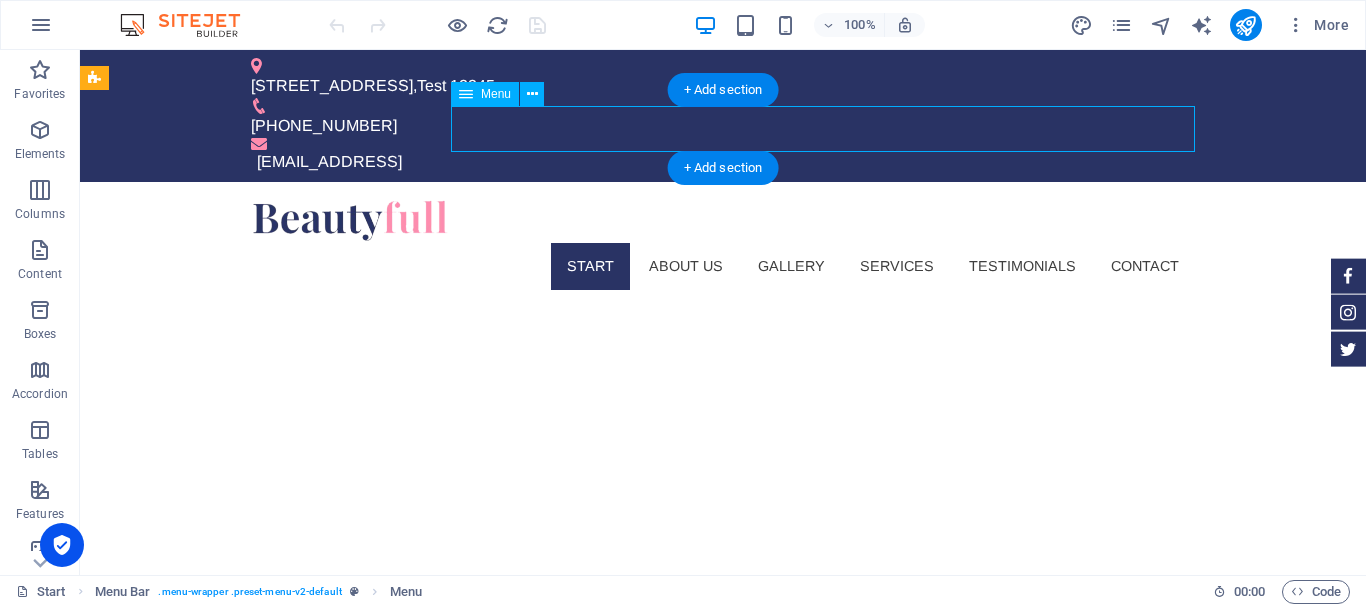 click on "Start About us Gallery Services Testimonials Contact" at bounding box center [723, 266] 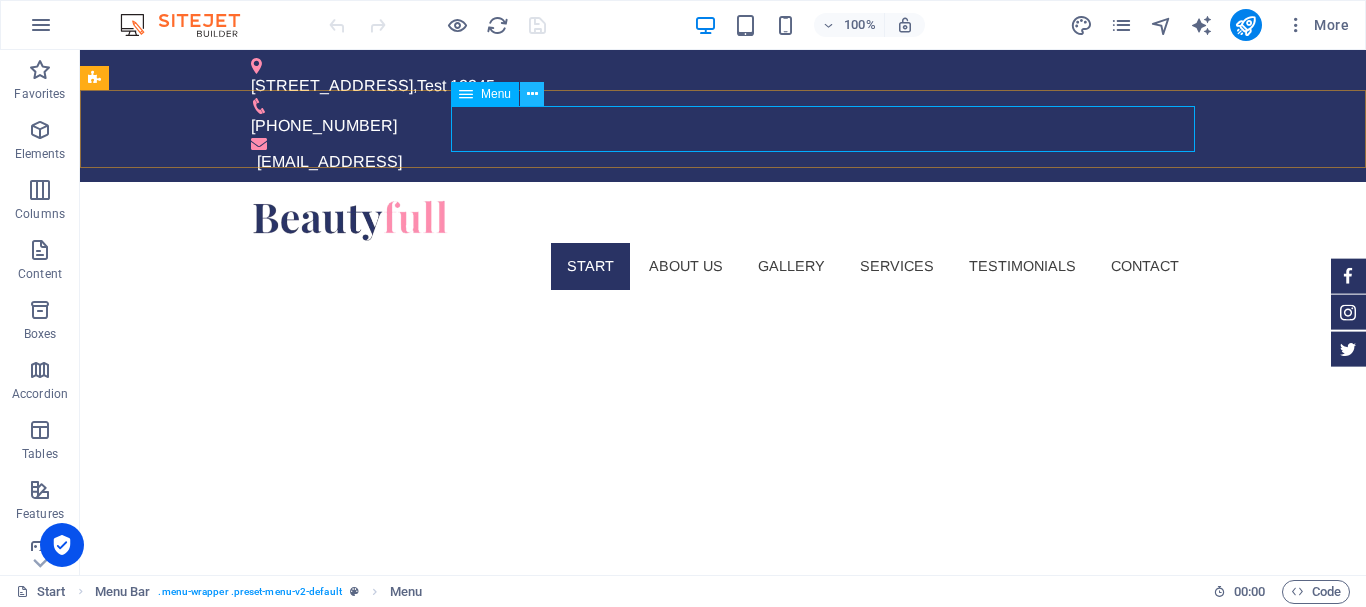 click at bounding box center (532, 94) 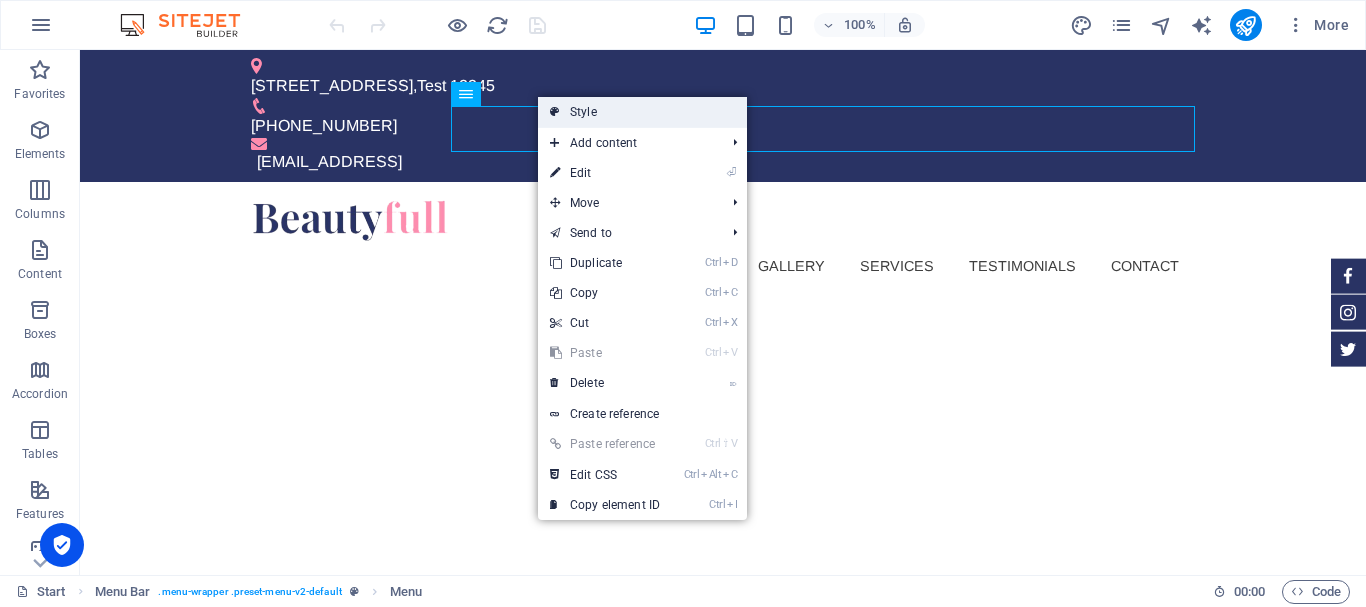 click on "Style" at bounding box center [642, 112] 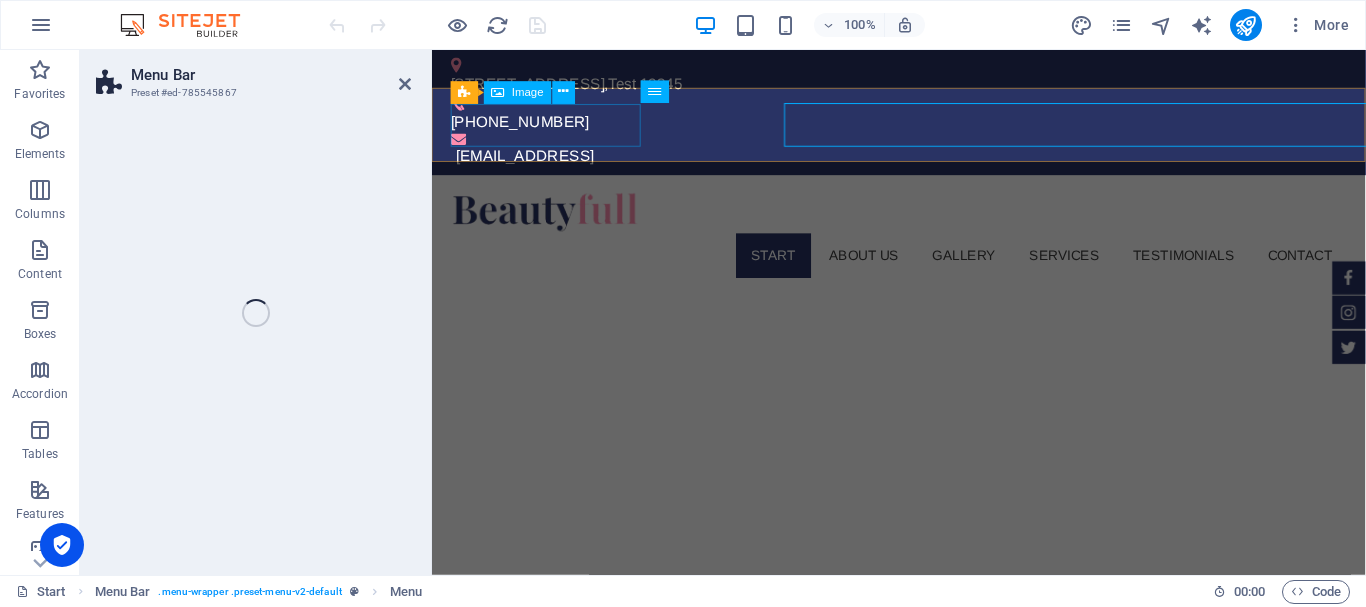 select on "rem" 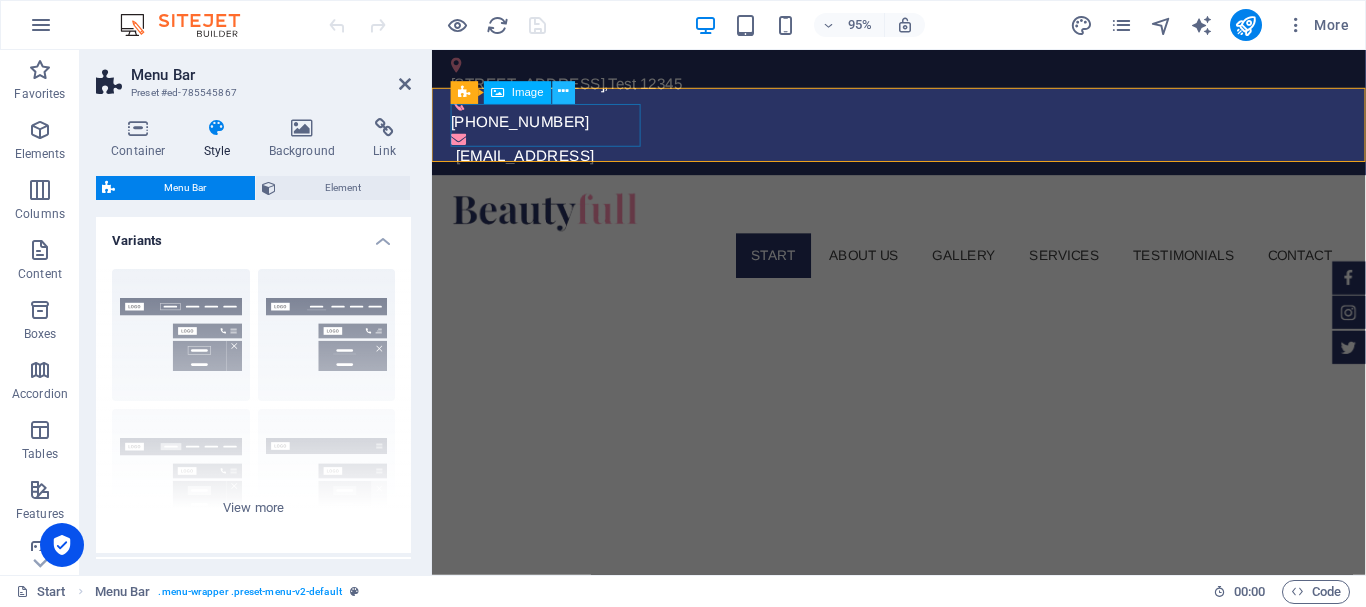 click at bounding box center (564, 92) 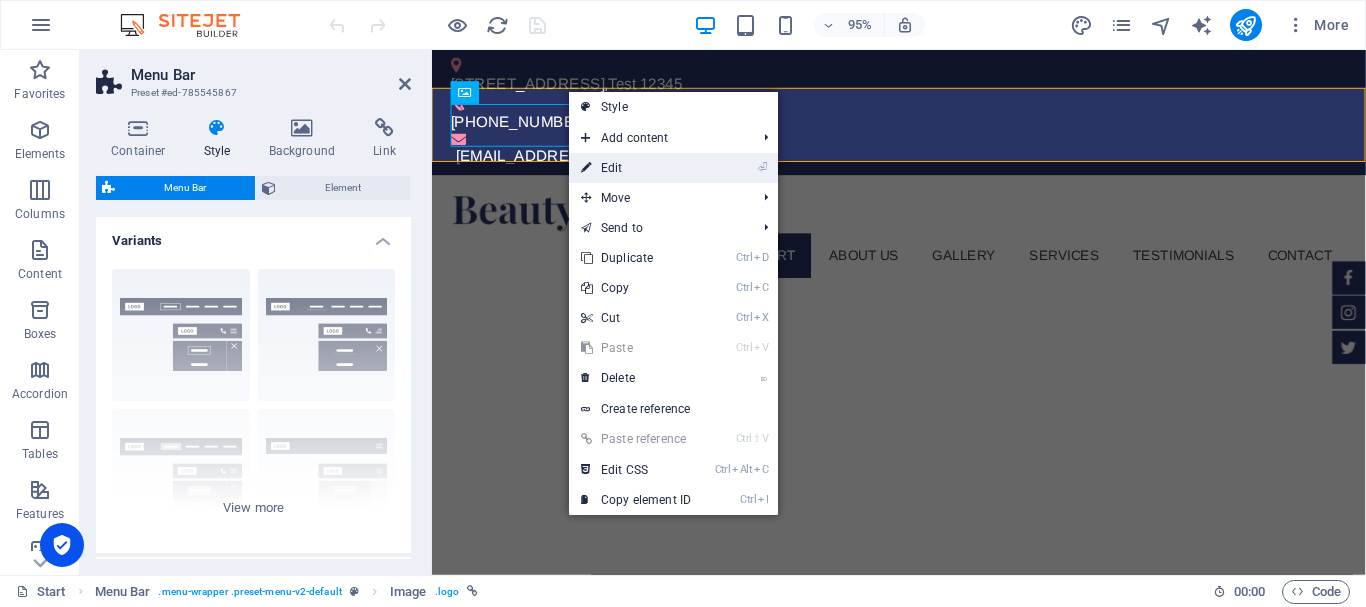 click on "⏎  Edit" at bounding box center [636, 168] 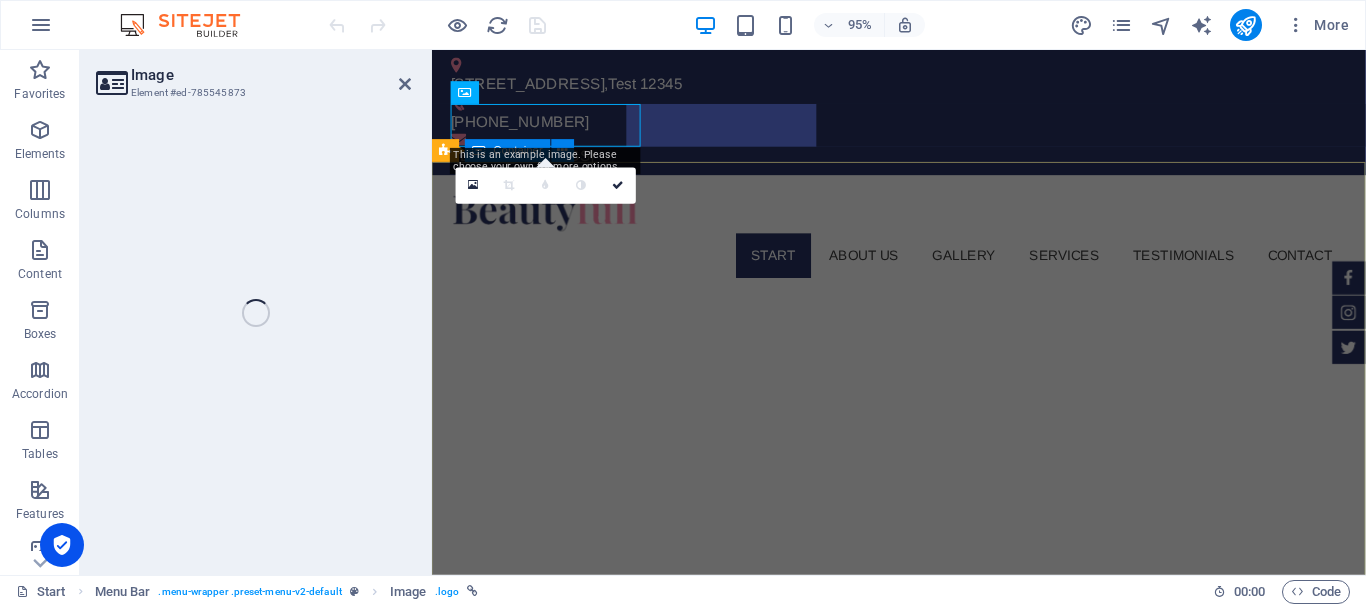 select on "px" 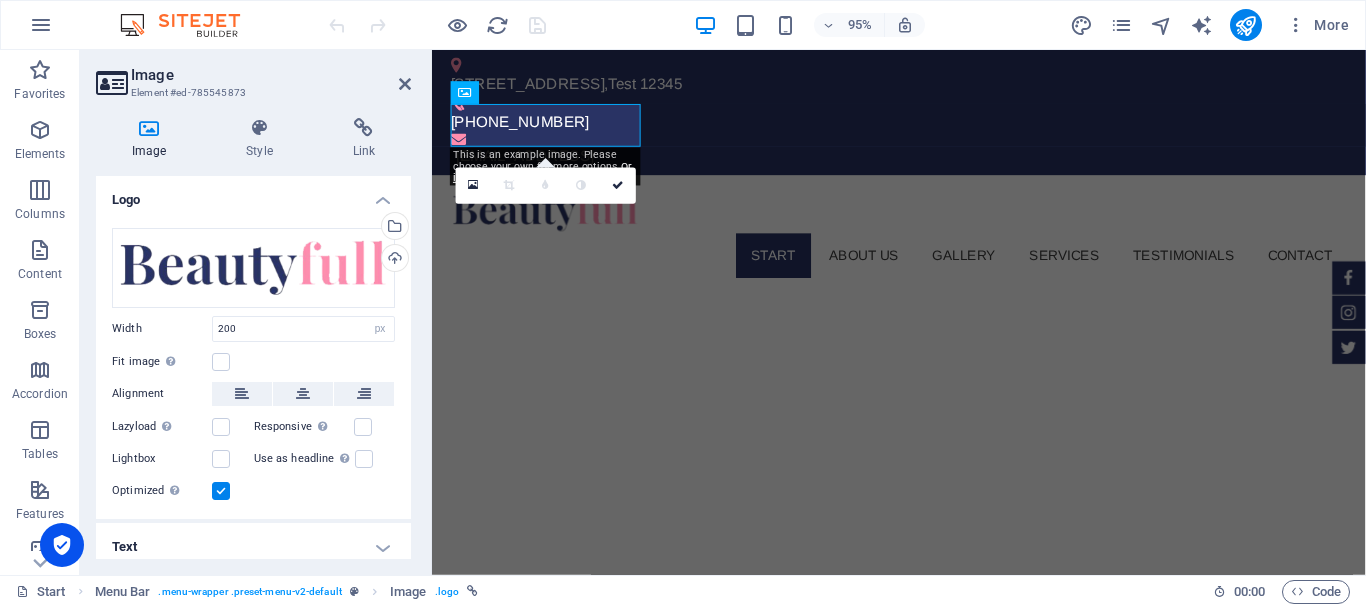scroll, scrollTop: 12, scrollLeft: 0, axis: vertical 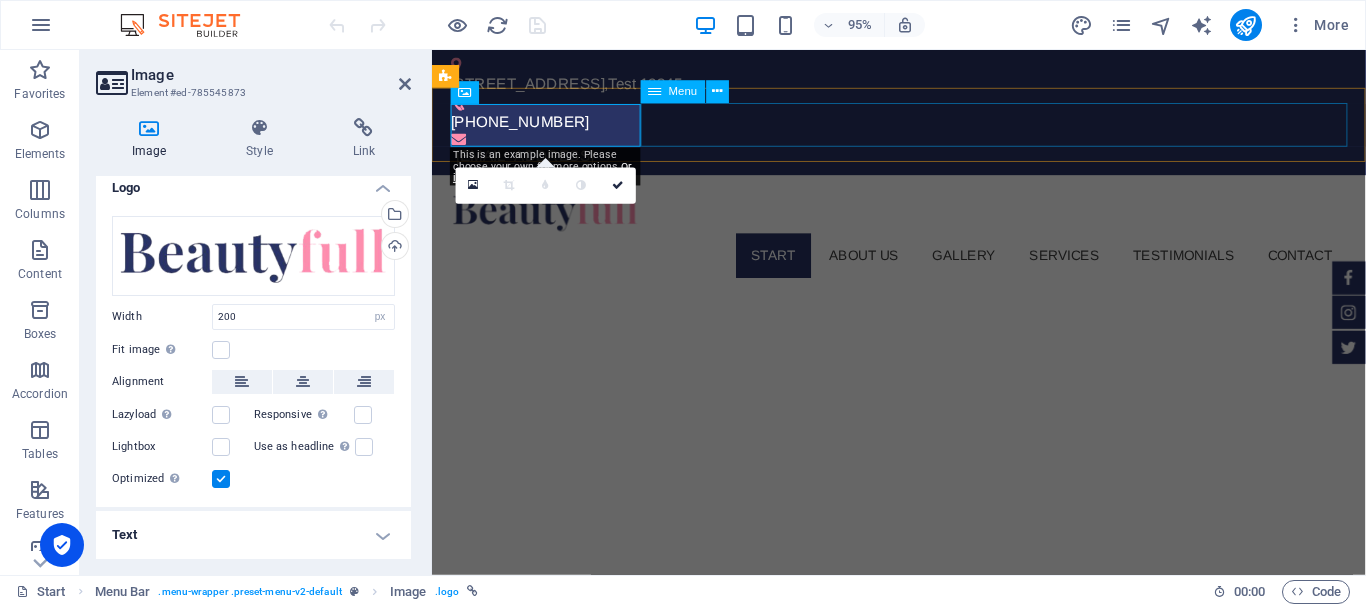 click on "Start About us Gallery Services Testimonials Contact" at bounding box center (924, 266) 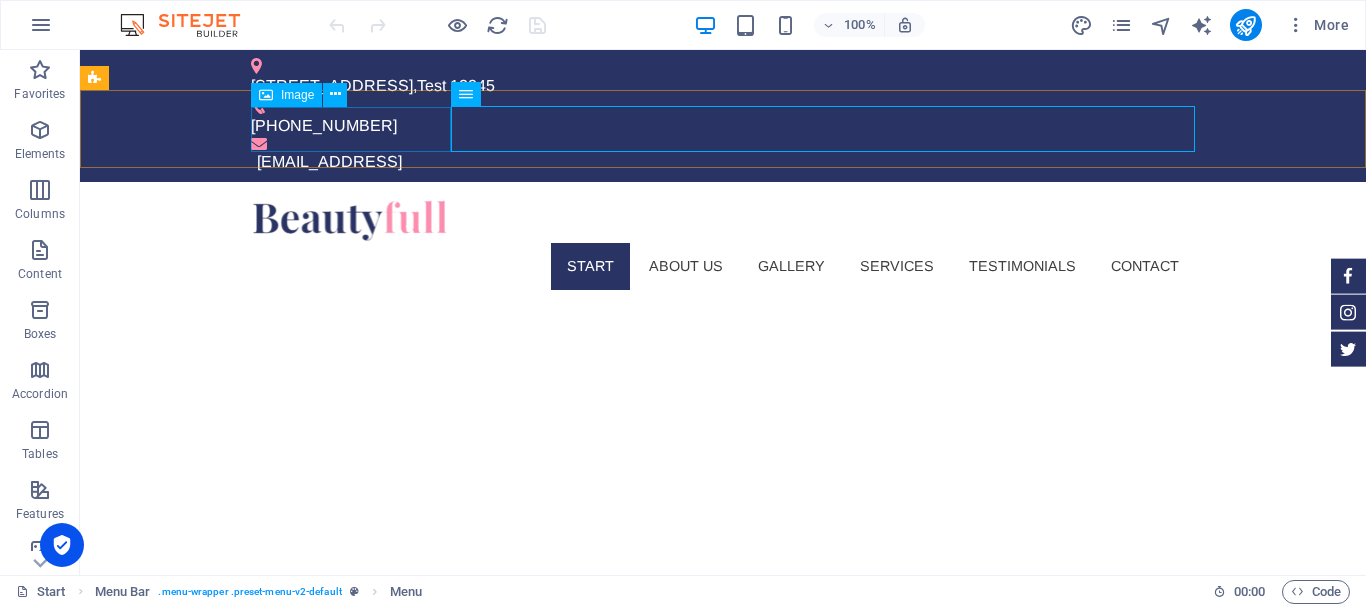 click on "Image" at bounding box center [286, 95] 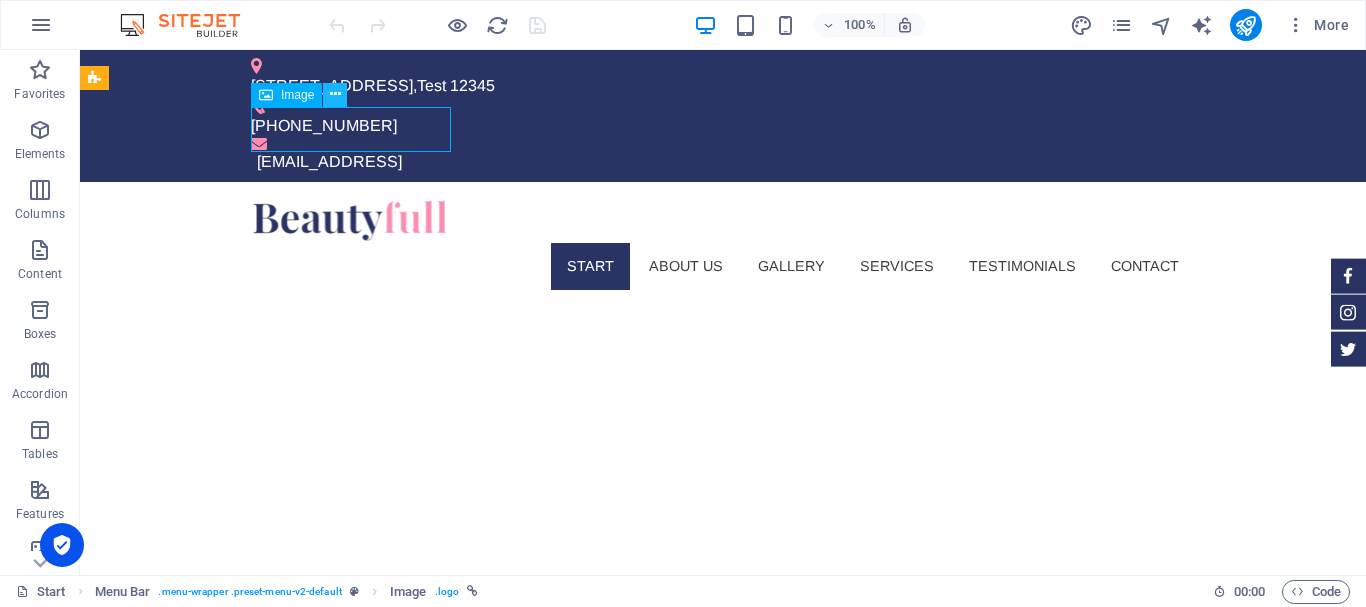 click at bounding box center [335, 94] 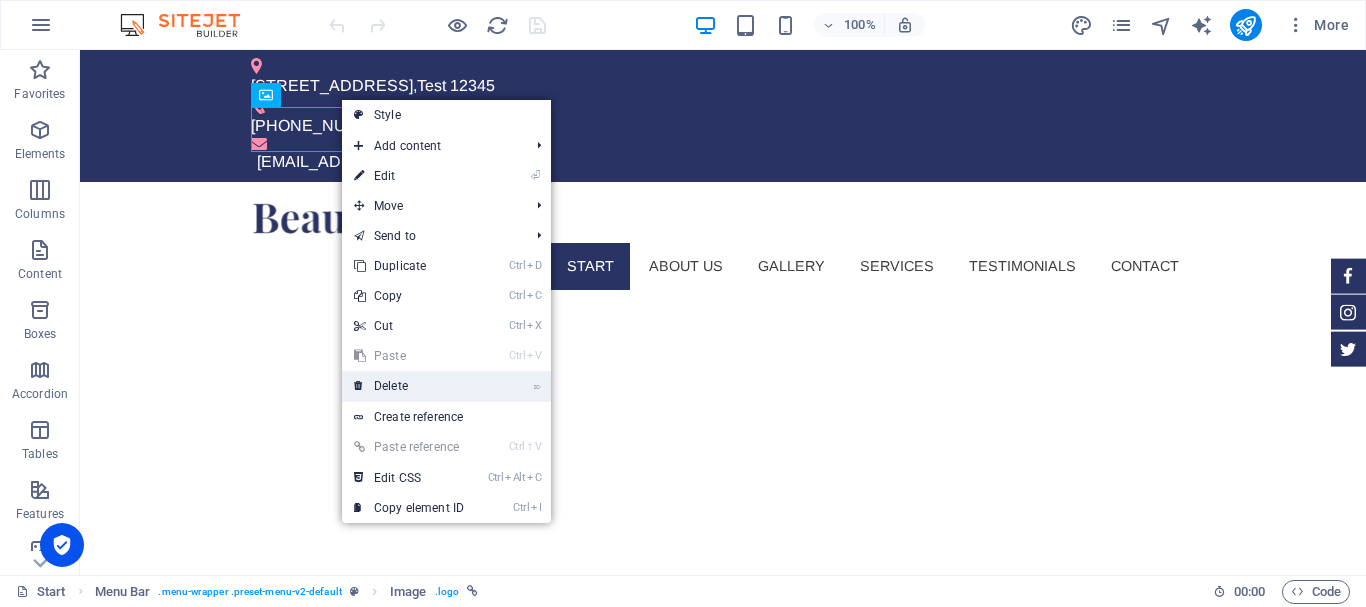 click on "⌦  Delete" at bounding box center (409, 386) 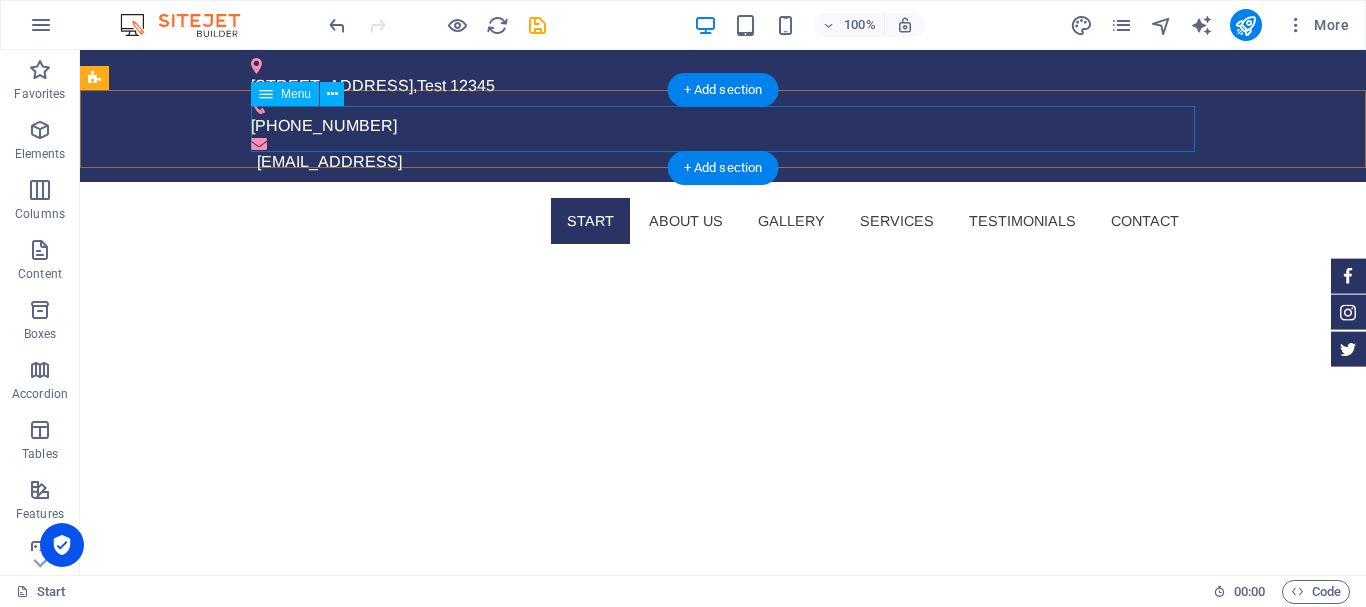 click on "Start About us Gallery Services Testimonials Contact" at bounding box center [723, 221] 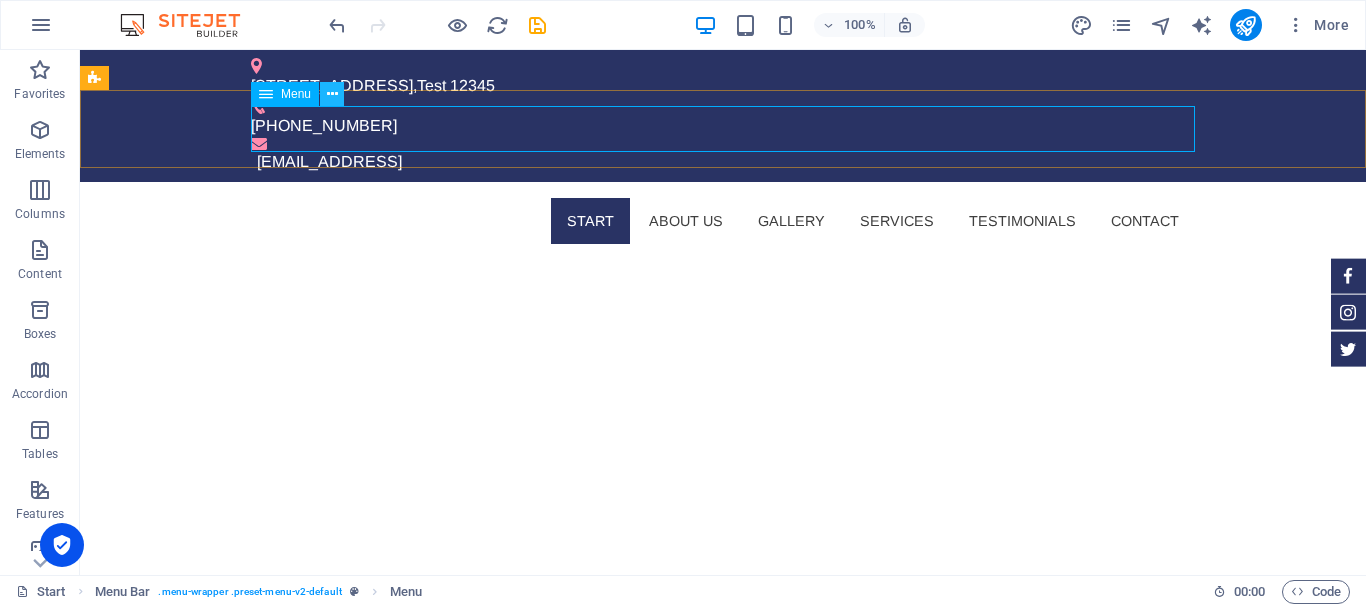 click at bounding box center (332, 94) 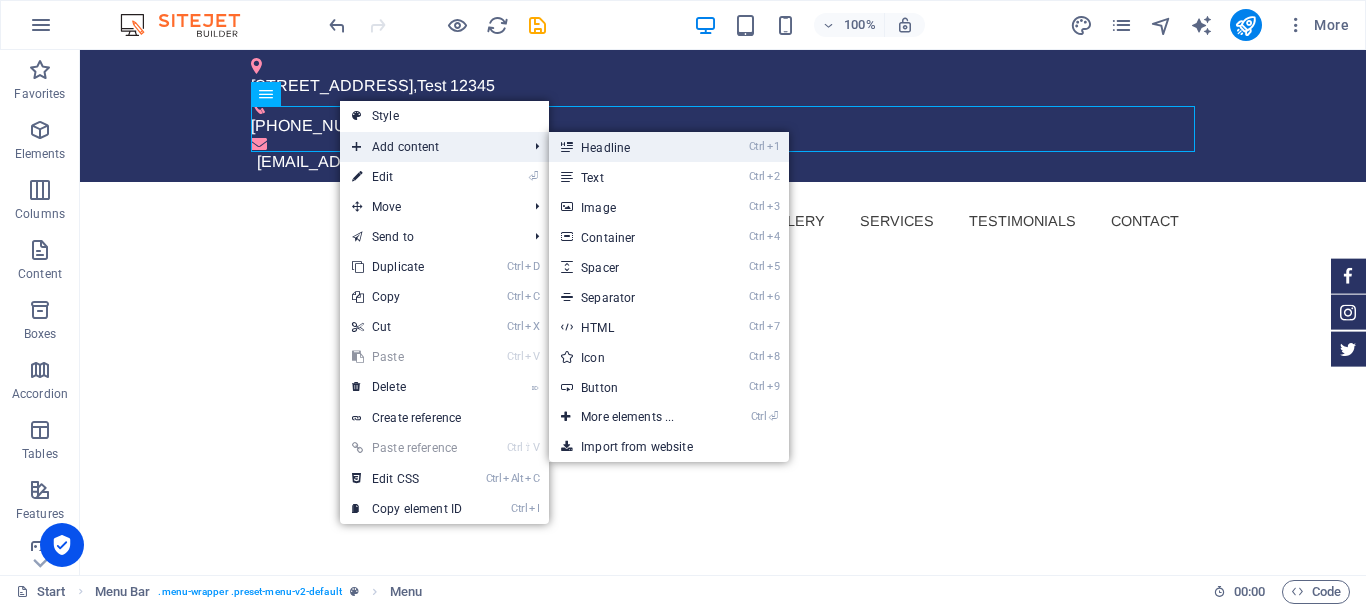 click on "Ctrl 1  Headline" at bounding box center [631, 147] 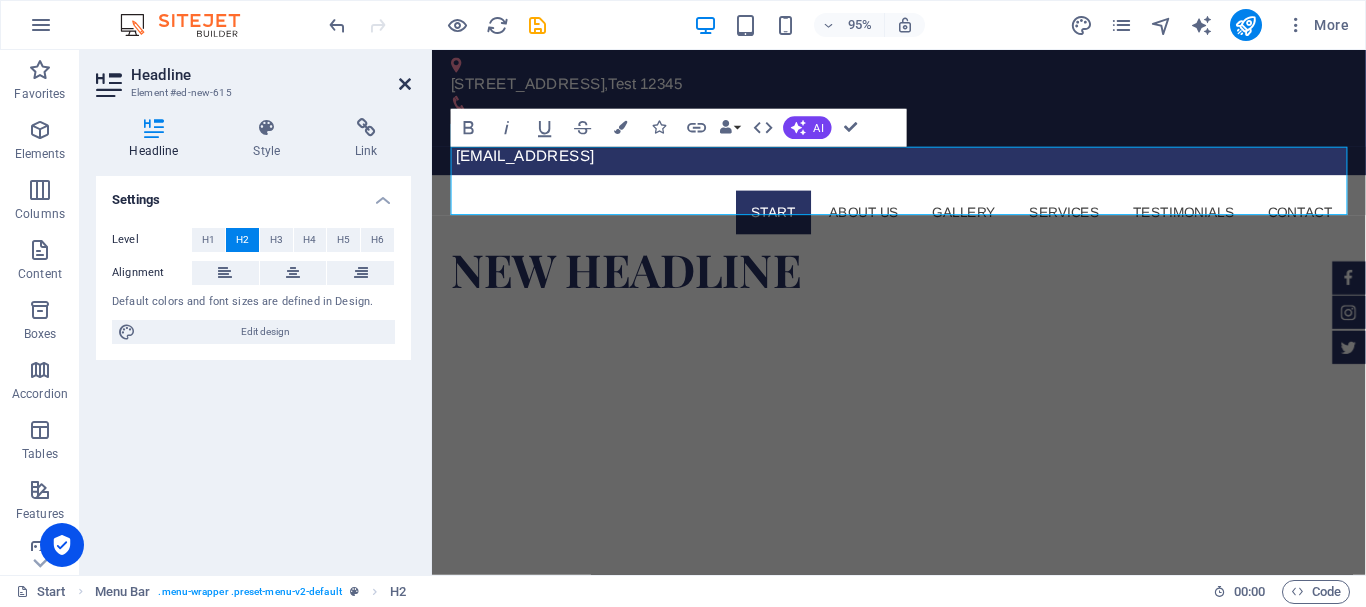 click at bounding box center [405, 84] 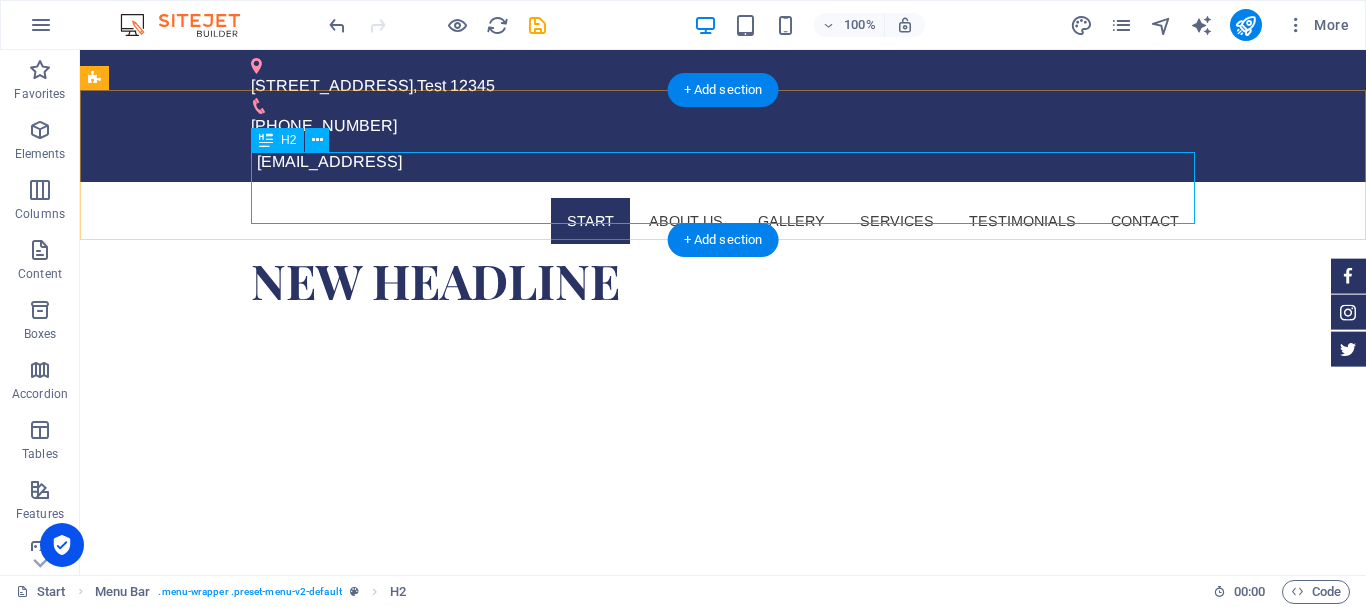 click on "New headline" at bounding box center [723, 280] 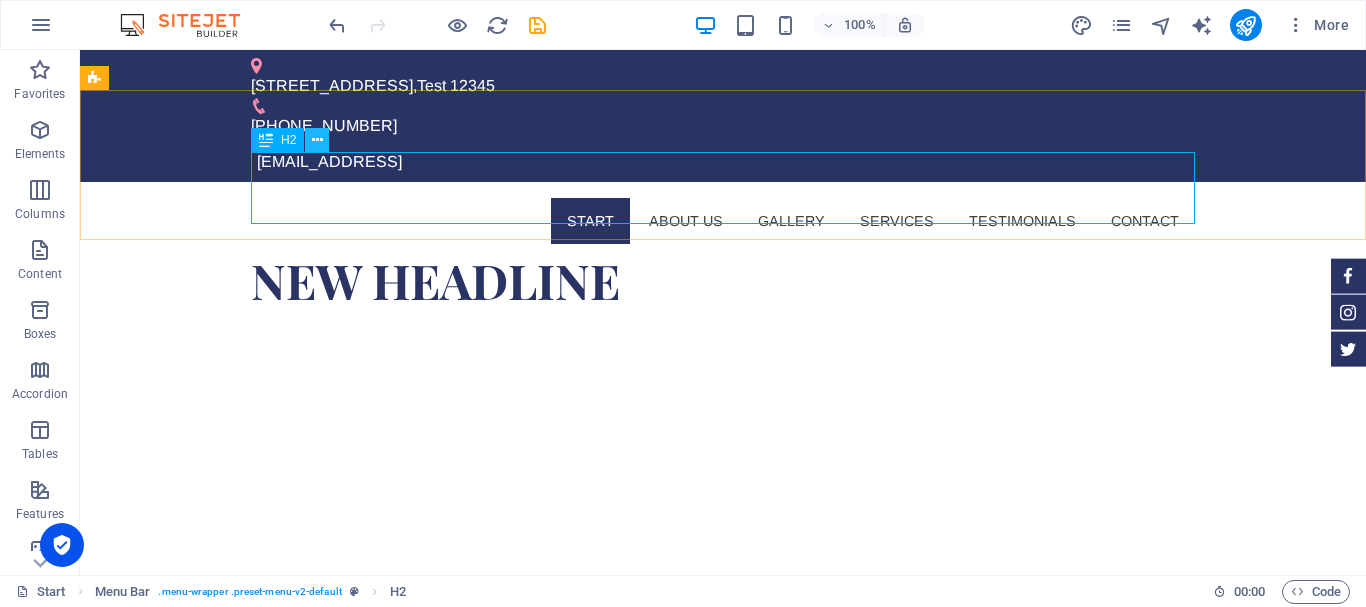 click at bounding box center [317, 140] 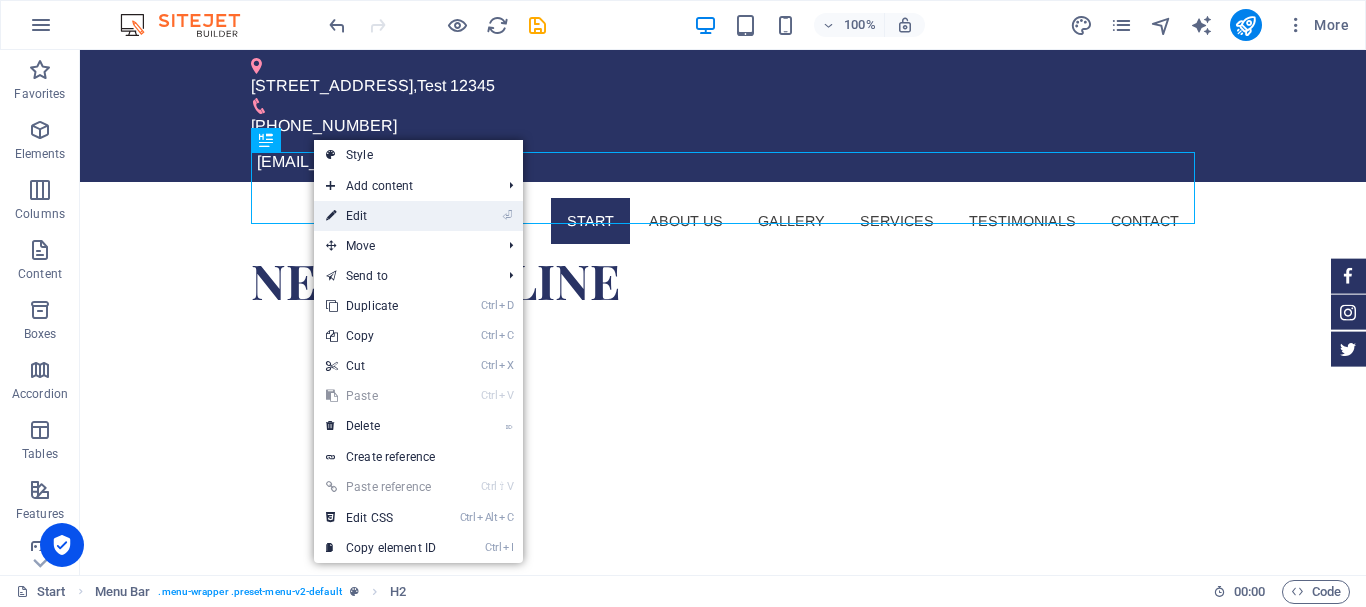 click on "⏎  Edit" at bounding box center [381, 216] 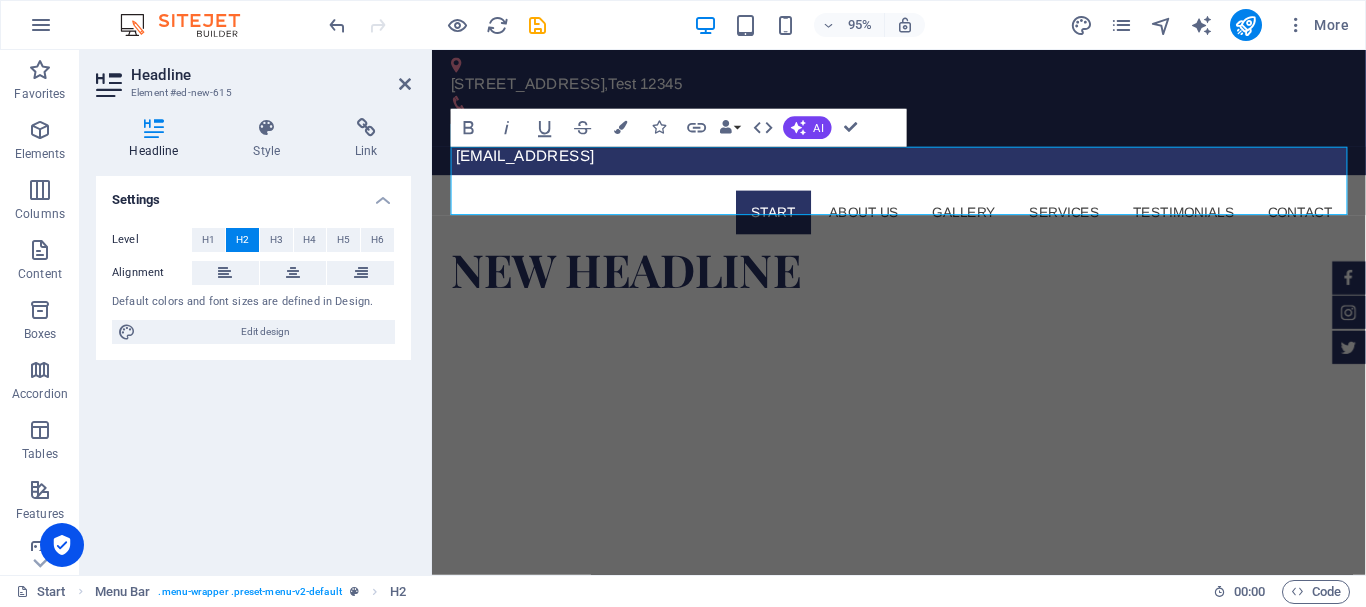 click on "Settings Level H1 H2 H3 H4 H5 H6 Alignment Default colors and font sizes are defined in Design. Edit design" at bounding box center (253, 367) 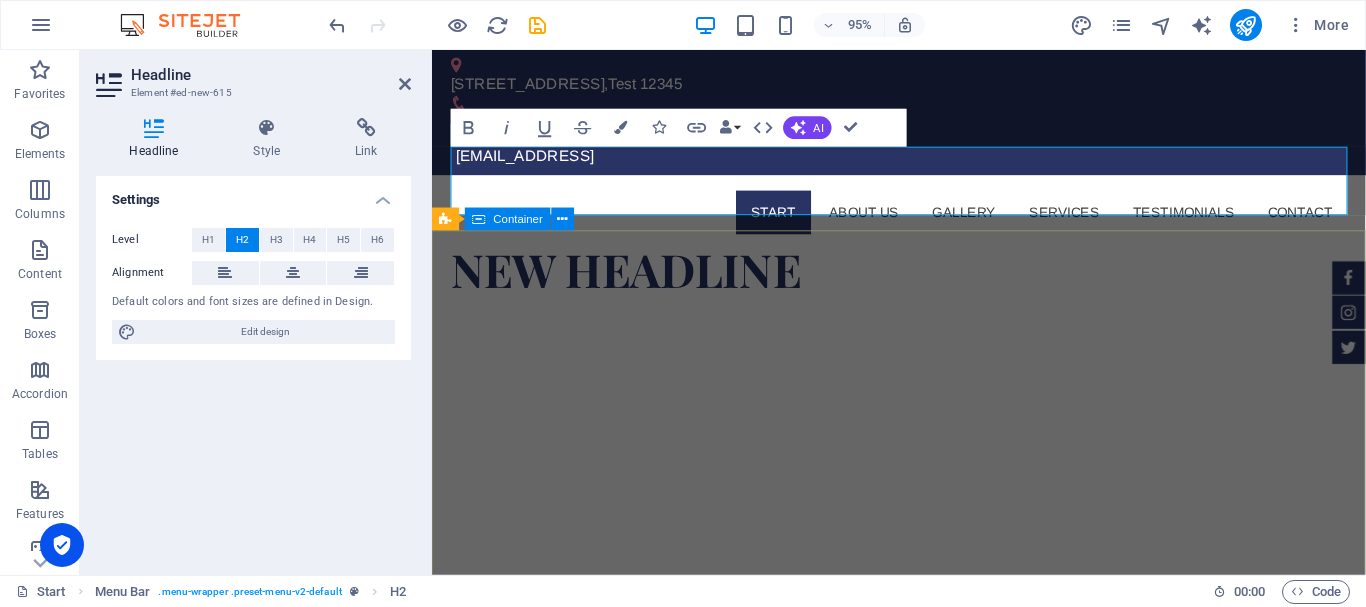 click on "[DOMAIN_NAME] Sed ut perspiciatis unde omnis iste natus doloremque laudantium.  Learn more" at bounding box center [923, 1036] 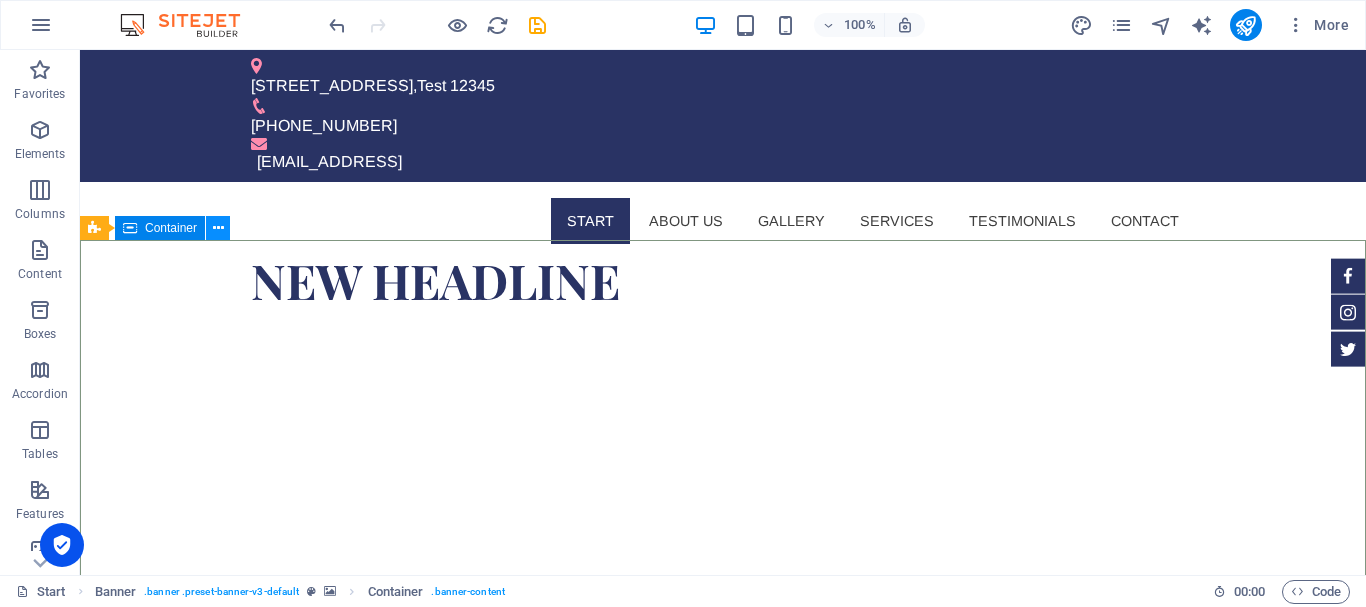 click at bounding box center (218, 228) 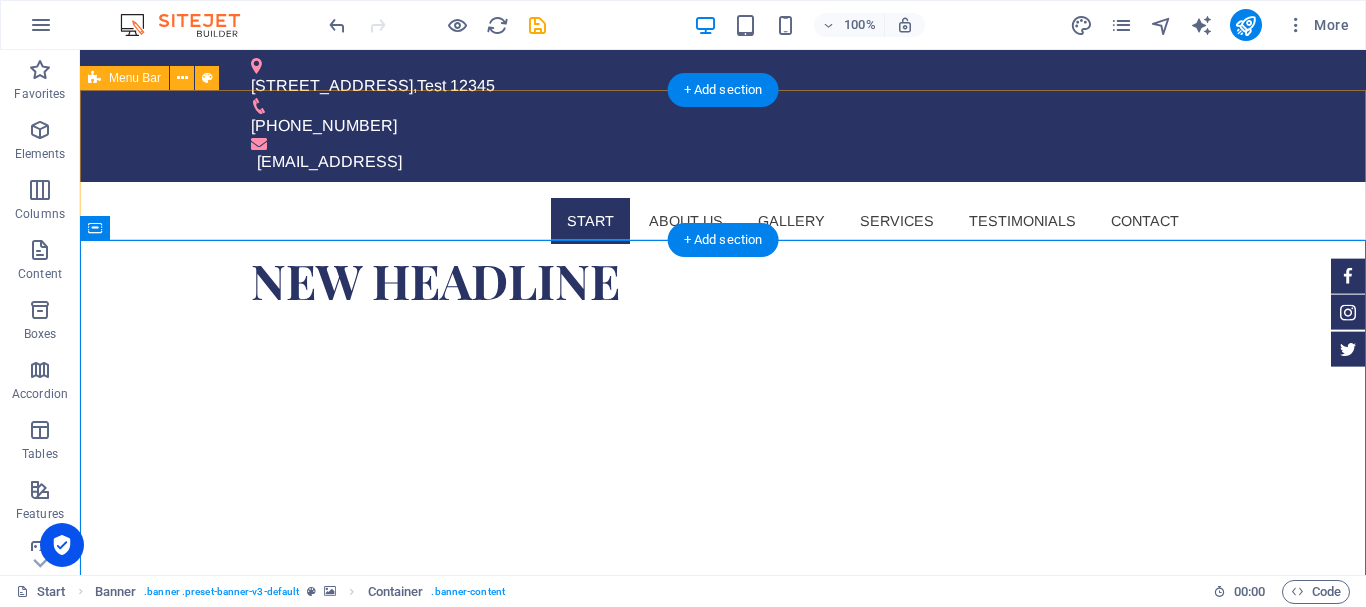 click on "Start About us Gallery Services Testimonials Contact New headline" at bounding box center [723, 257] 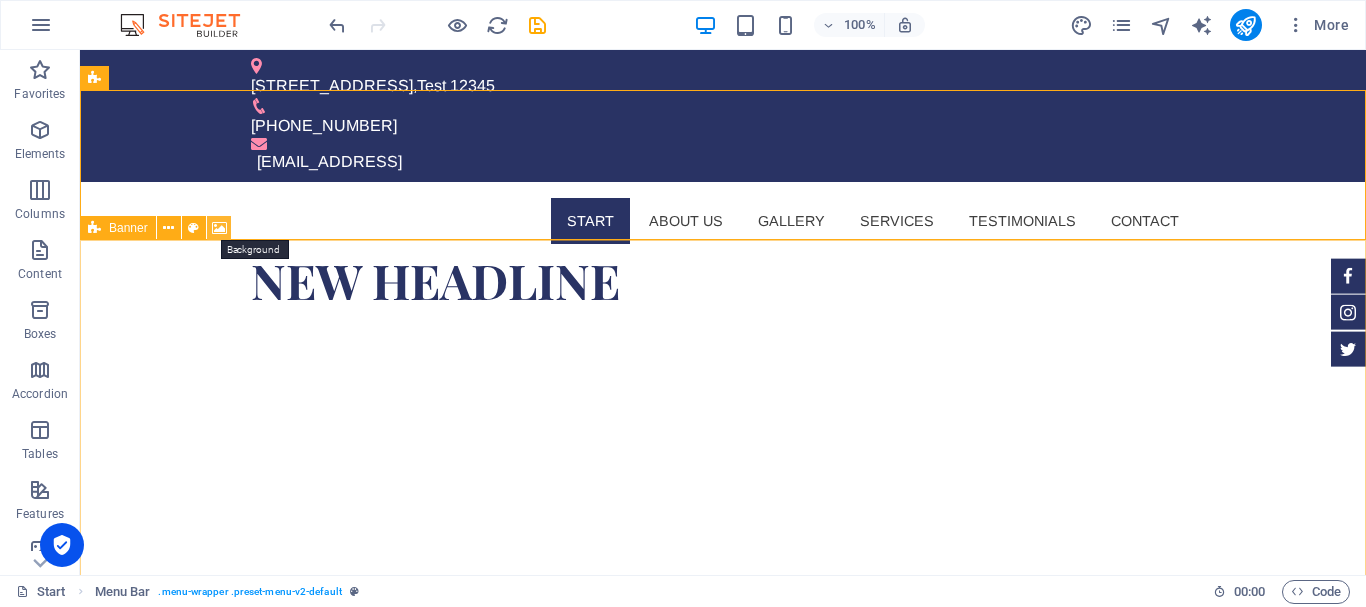 click at bounding box center (219, 228) 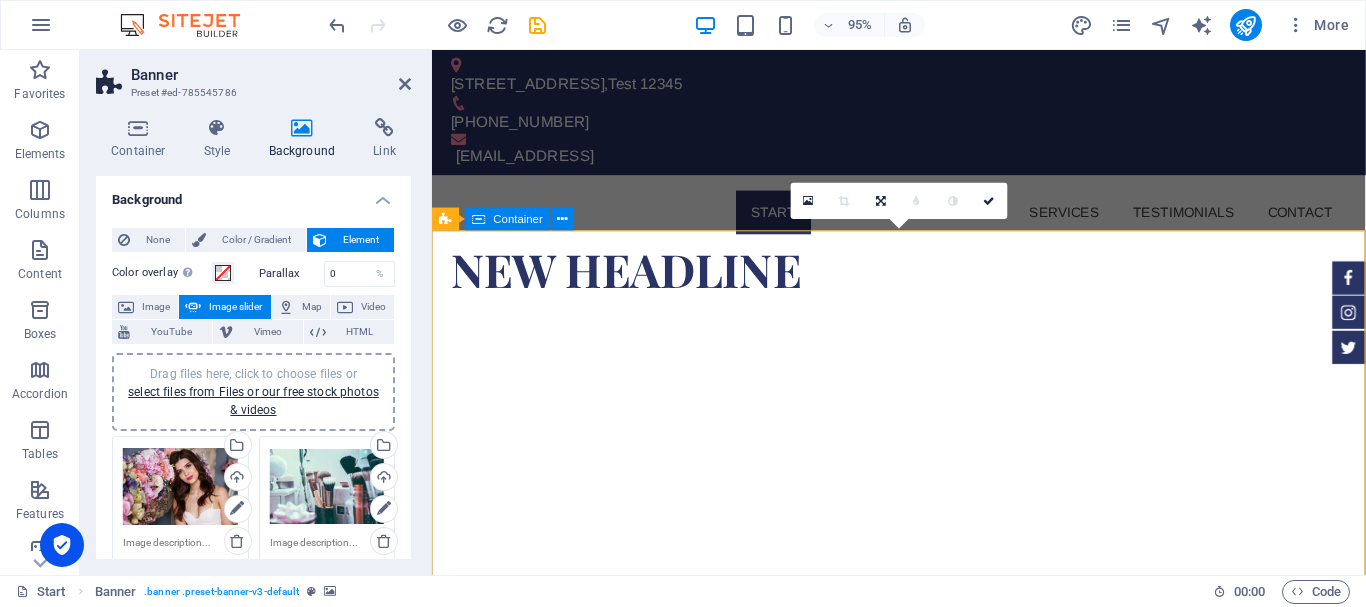 click on "[DOMAIN_NAME] Sed ut perspiciatis unde omnis iste natus doloremque laudantium.  Learn more" at bounding box center (923, 1036) 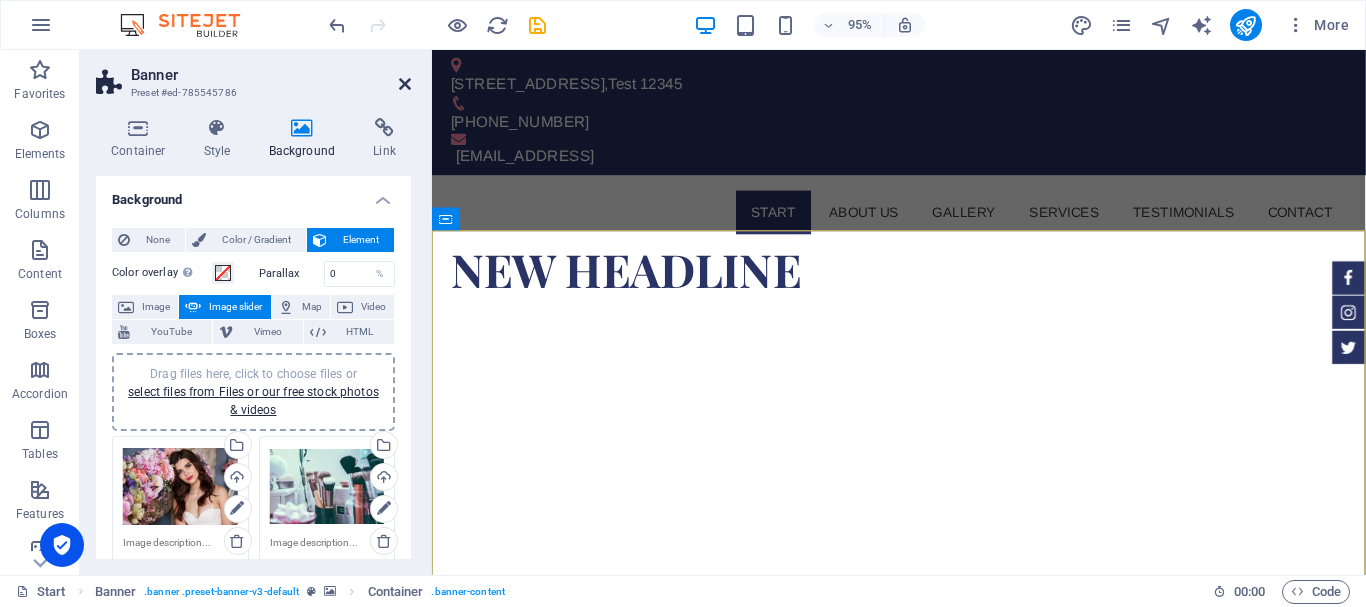 click at bounding box center (405, 84) 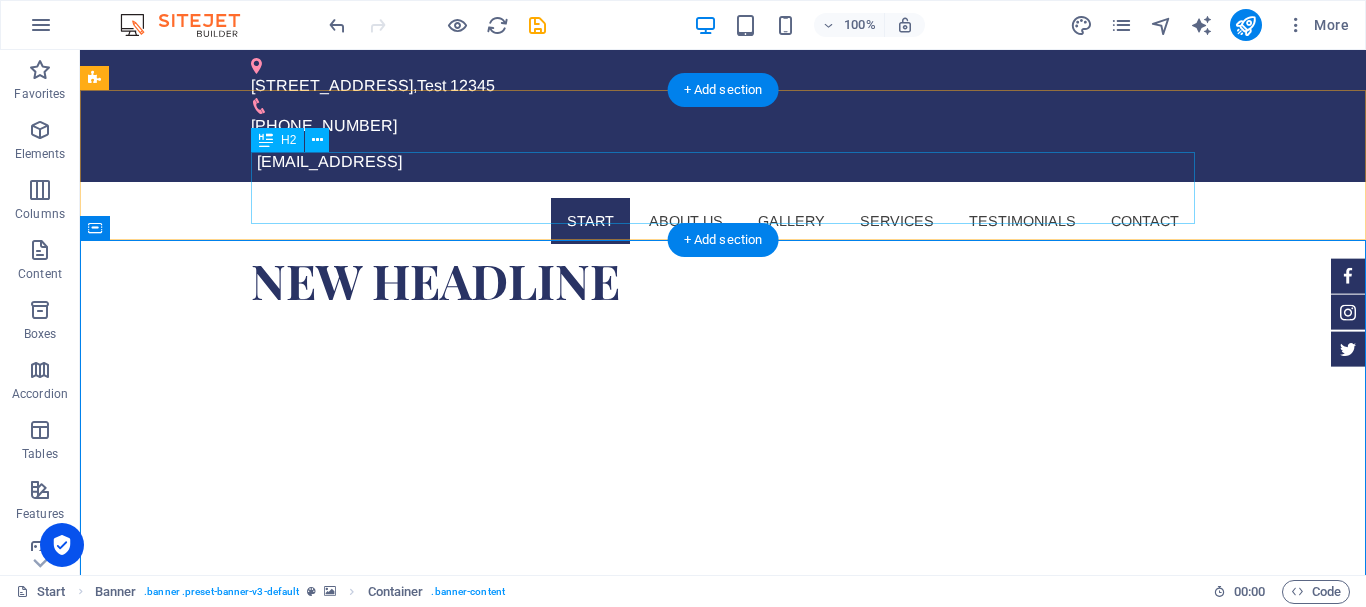 click on "New headline" at bounding box center (723, 280) 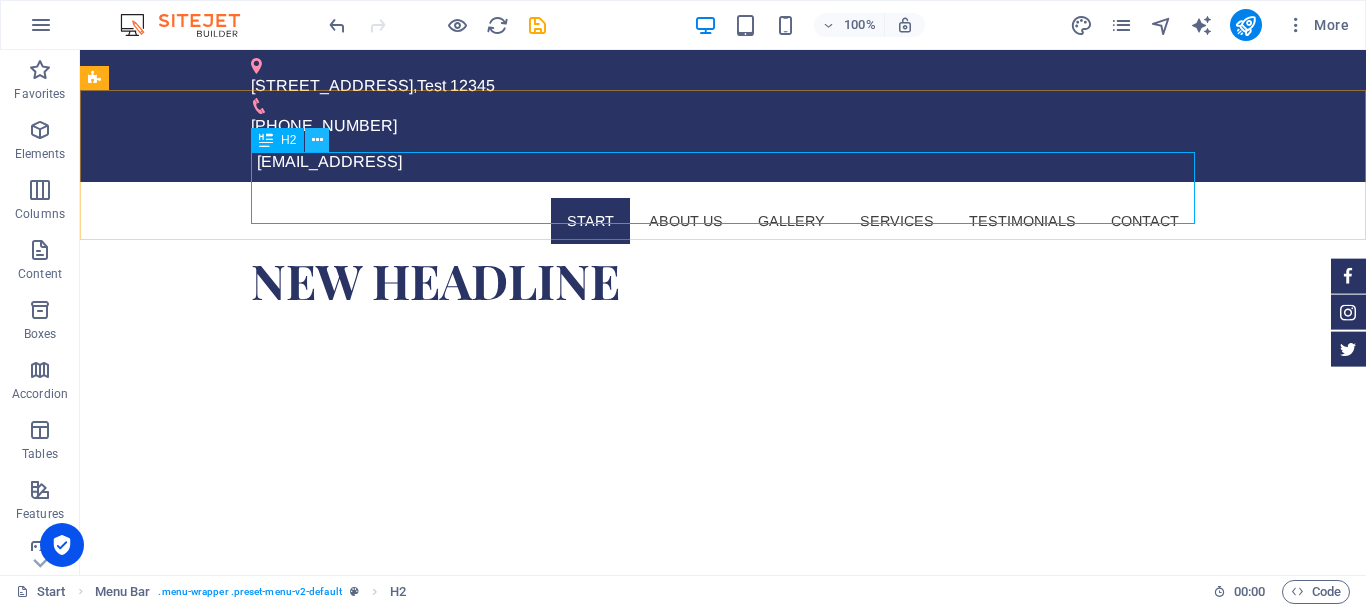 click at bounding box center [317, 140] 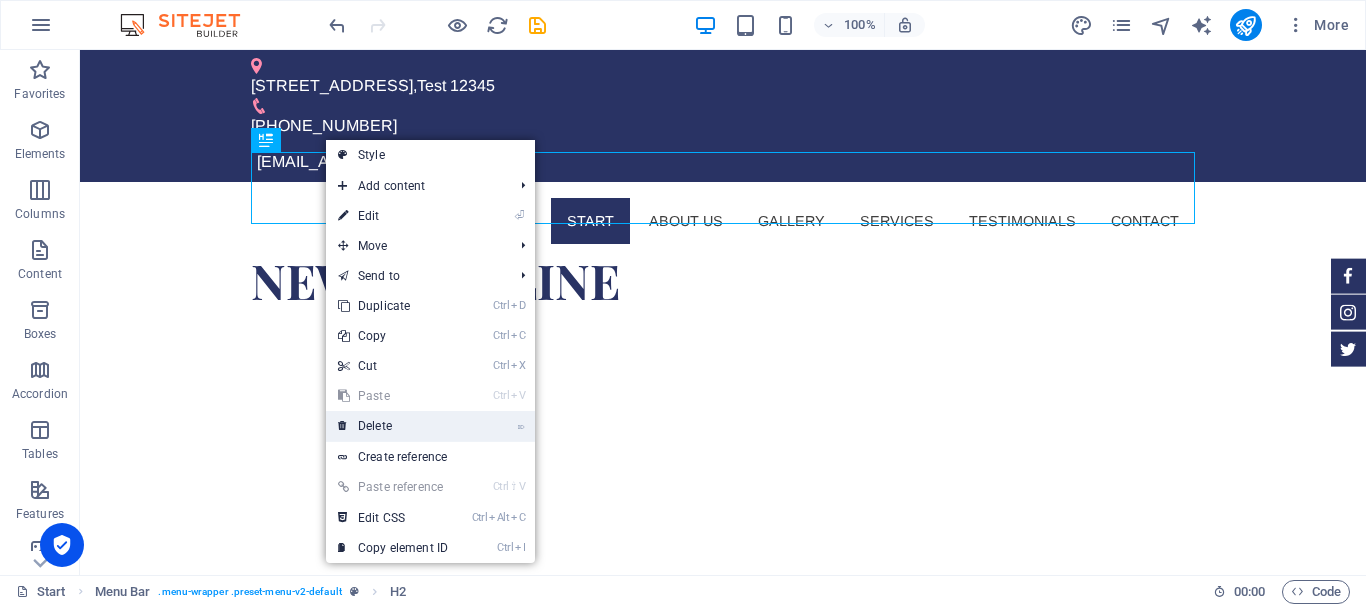 click on "⌦  Delete" at bounding box center [393, 426] 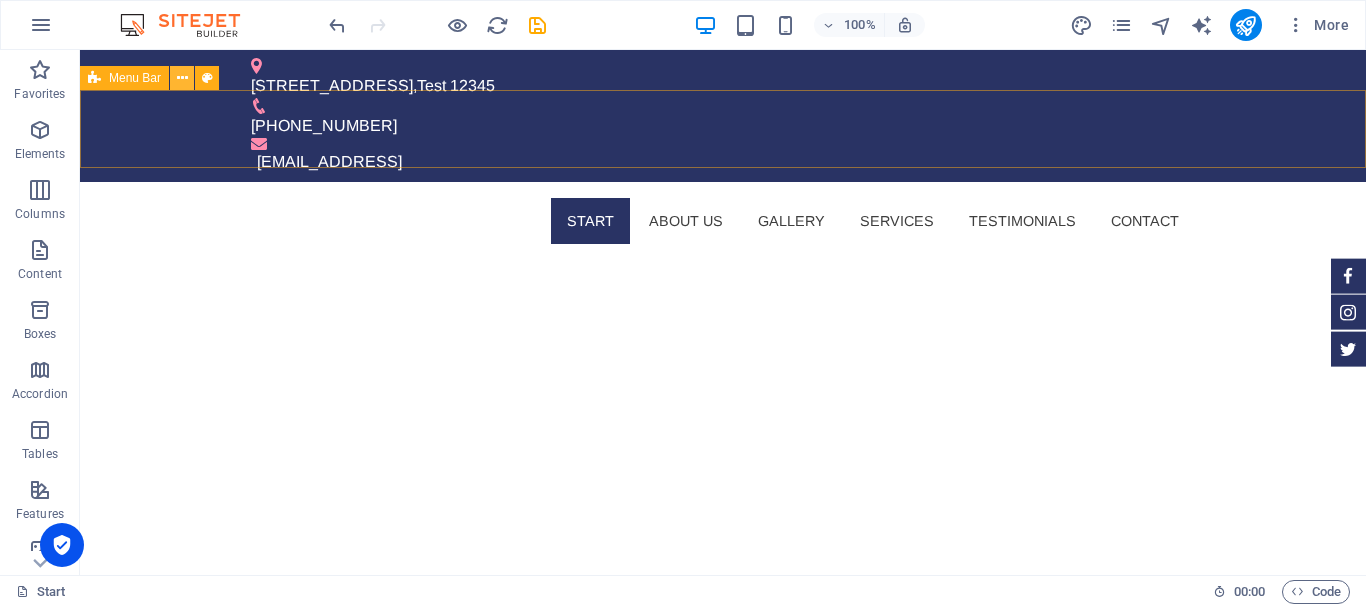 click at bounding box center (182, 78) 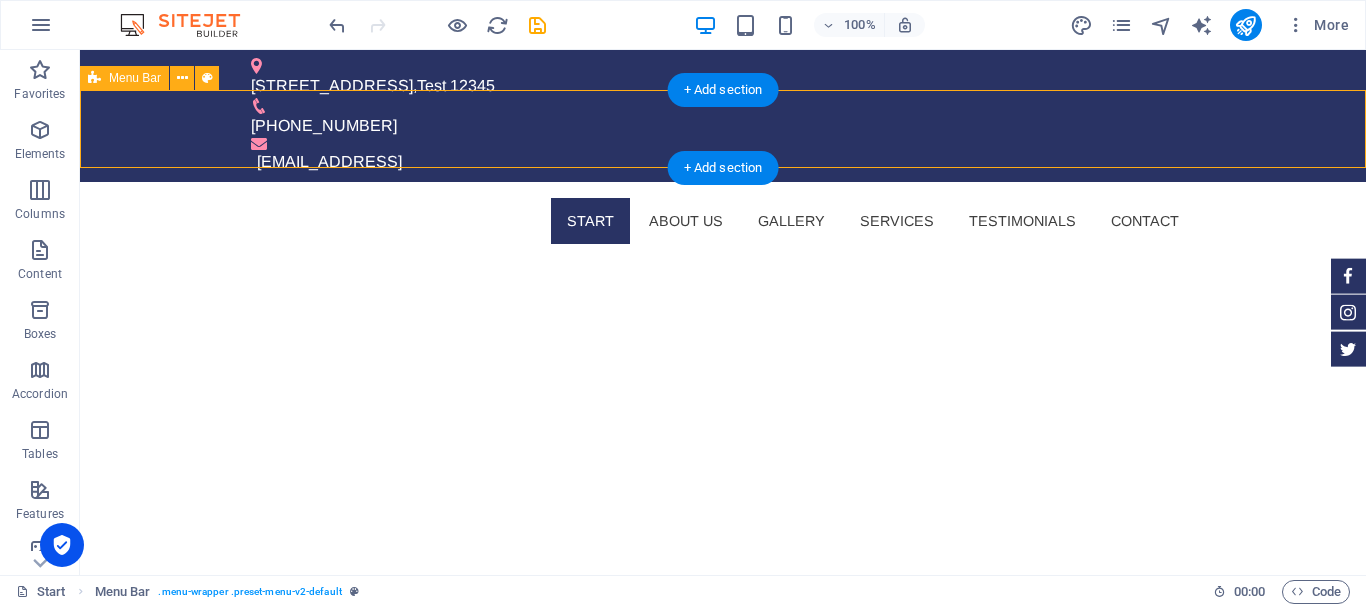 click on "Start About us Gallery Services Testimonials Contact" at bounding box center (723, 221) 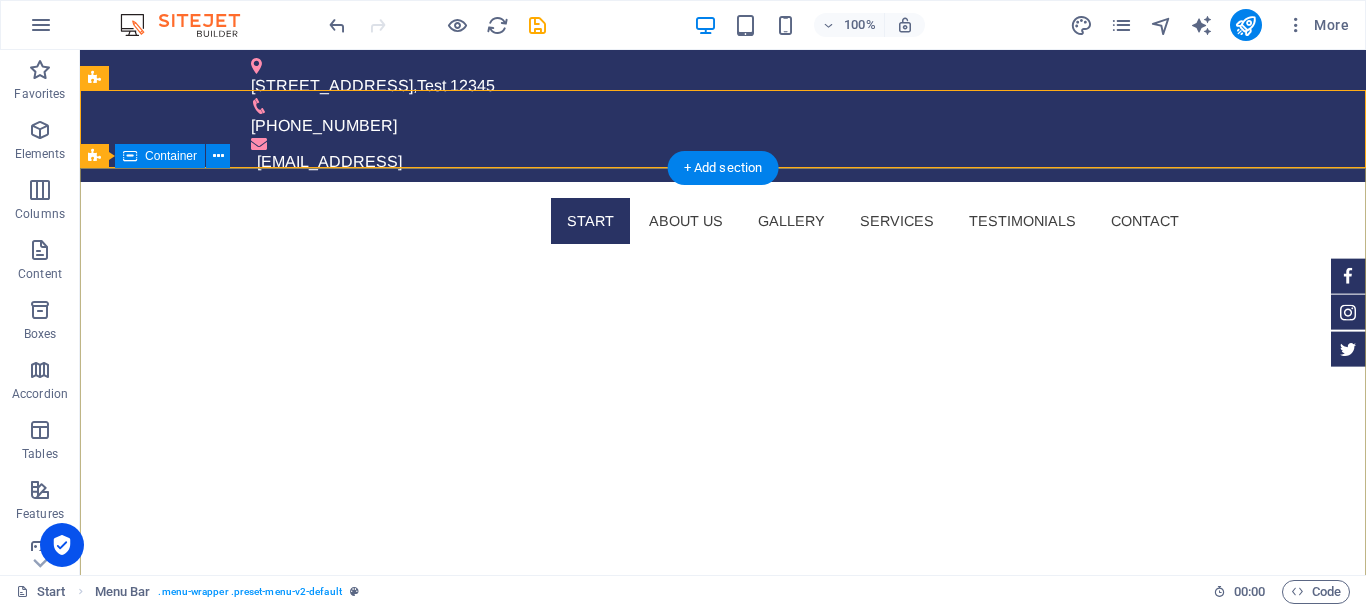 click on "[DOMAIN_NAME] Sed ut perspiciatis unde omnis iste natus doloremque laudantium.  Learn more" at bounding box center [723, 939] 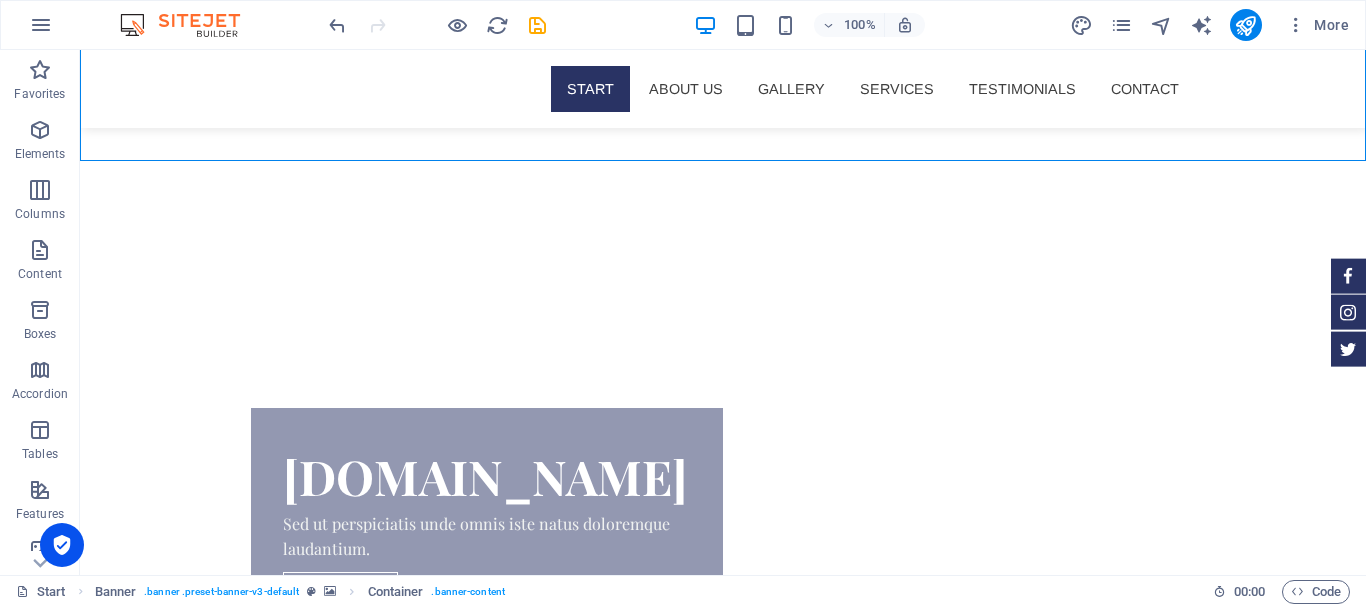 scroll, scrollTop: 0, scrollLeft: 0, axis: both 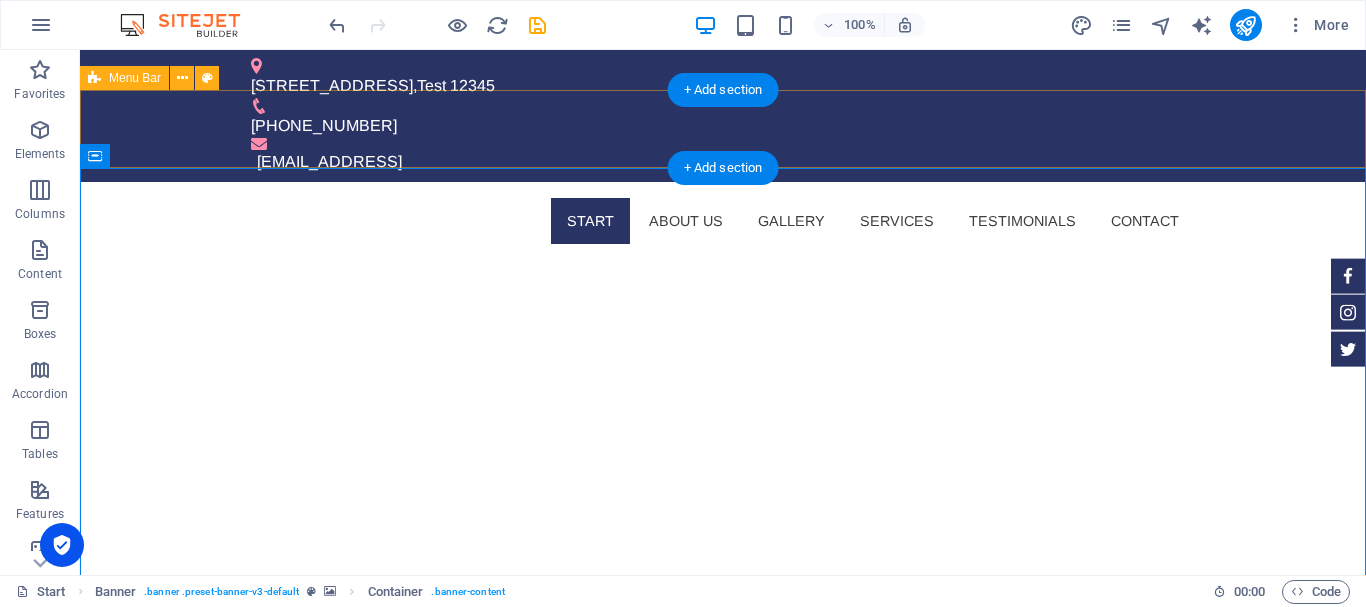 click on "Start About us Gallery Services Testimonials Contact" at bounding box center (723, 221) 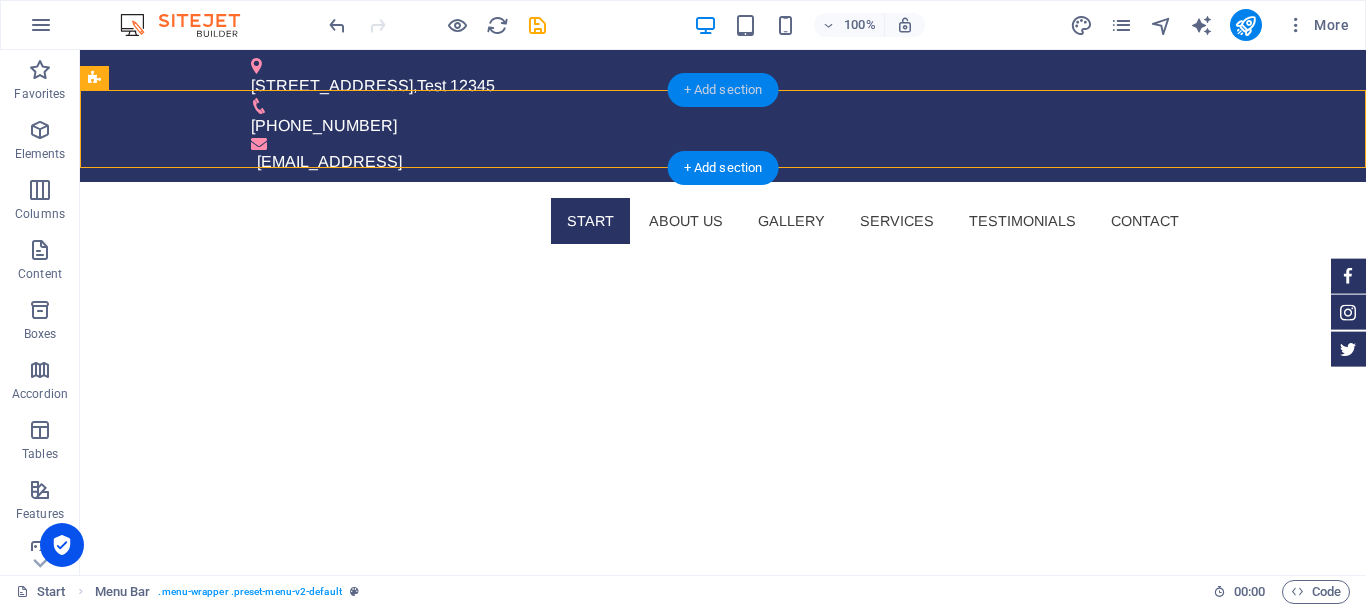 click on "+ Add section" at bounding box center (723, 90) 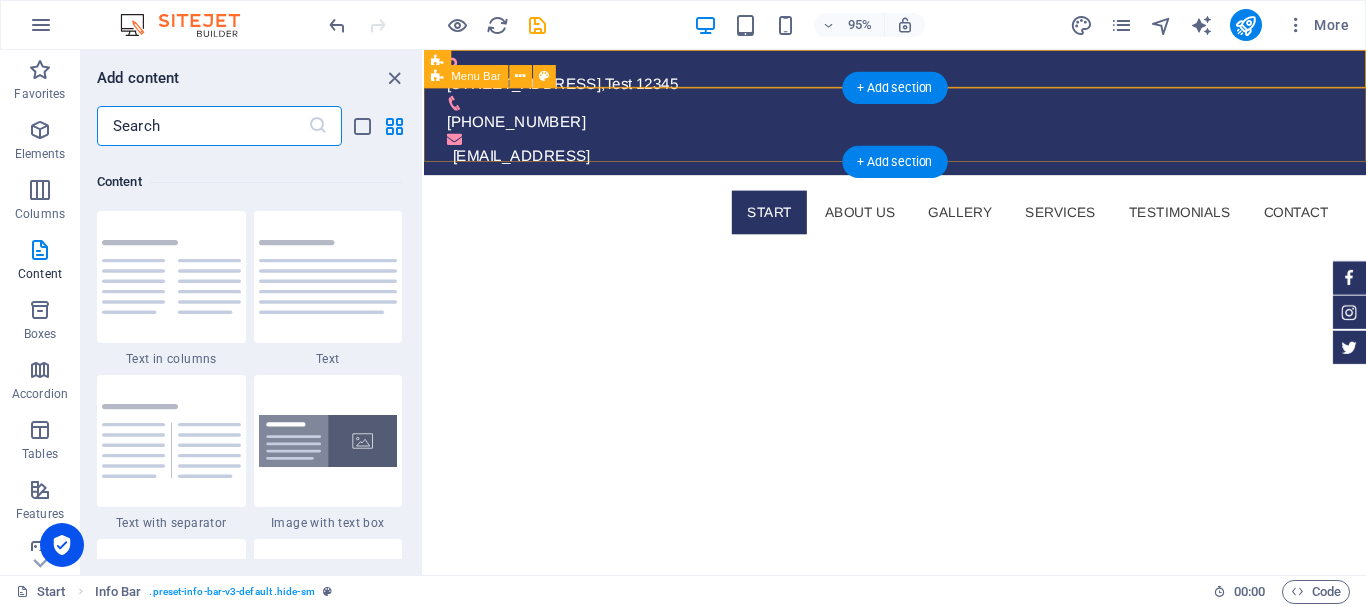 scroll, scrollTop: 3499, scrollLeft: 0, axis: vertical 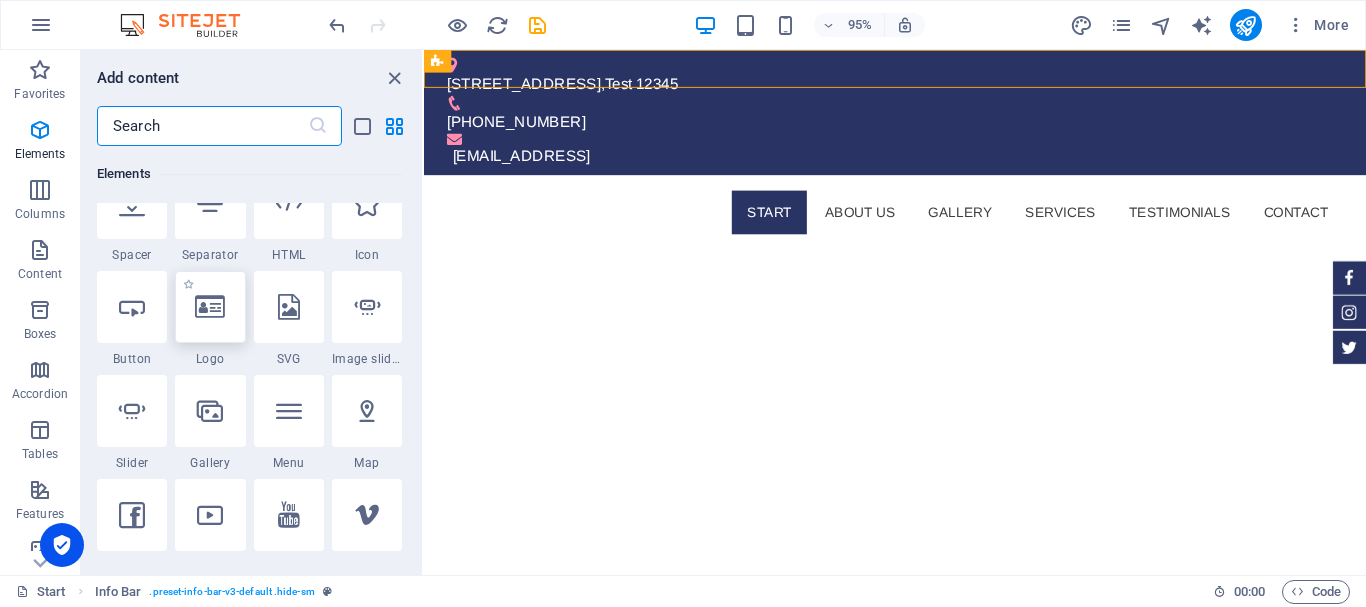 click at bounding box center (210, 307) 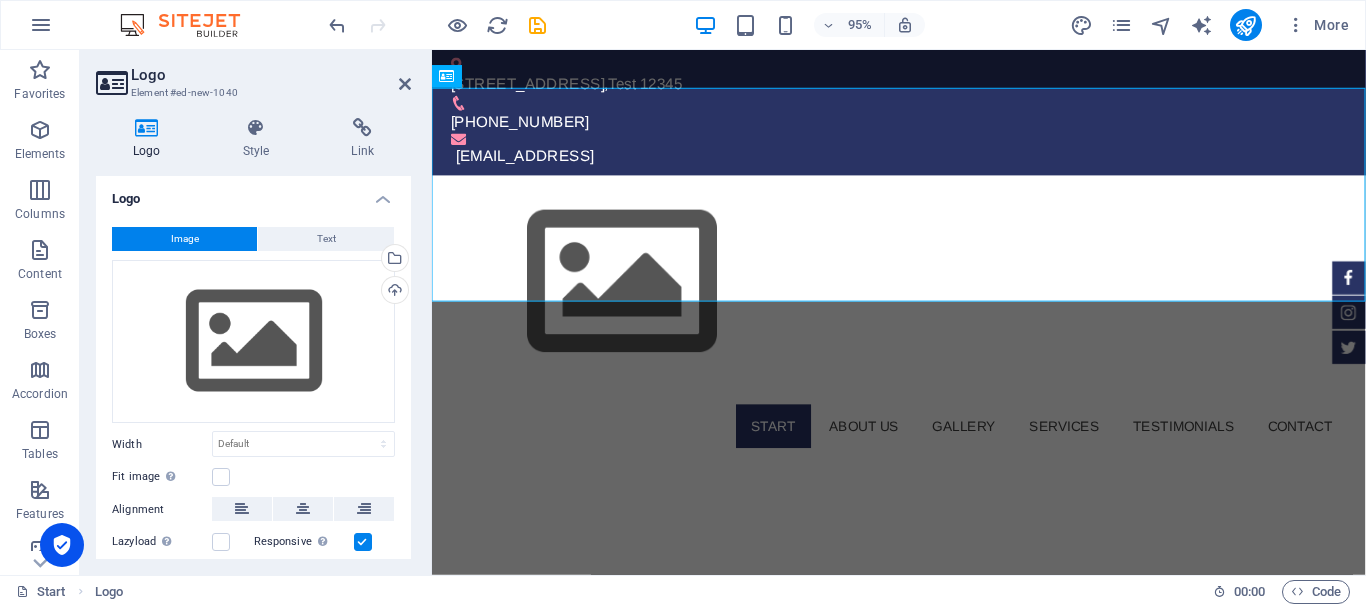 scroll, scrollTop: 0, scrollLeft: 0, axis: both 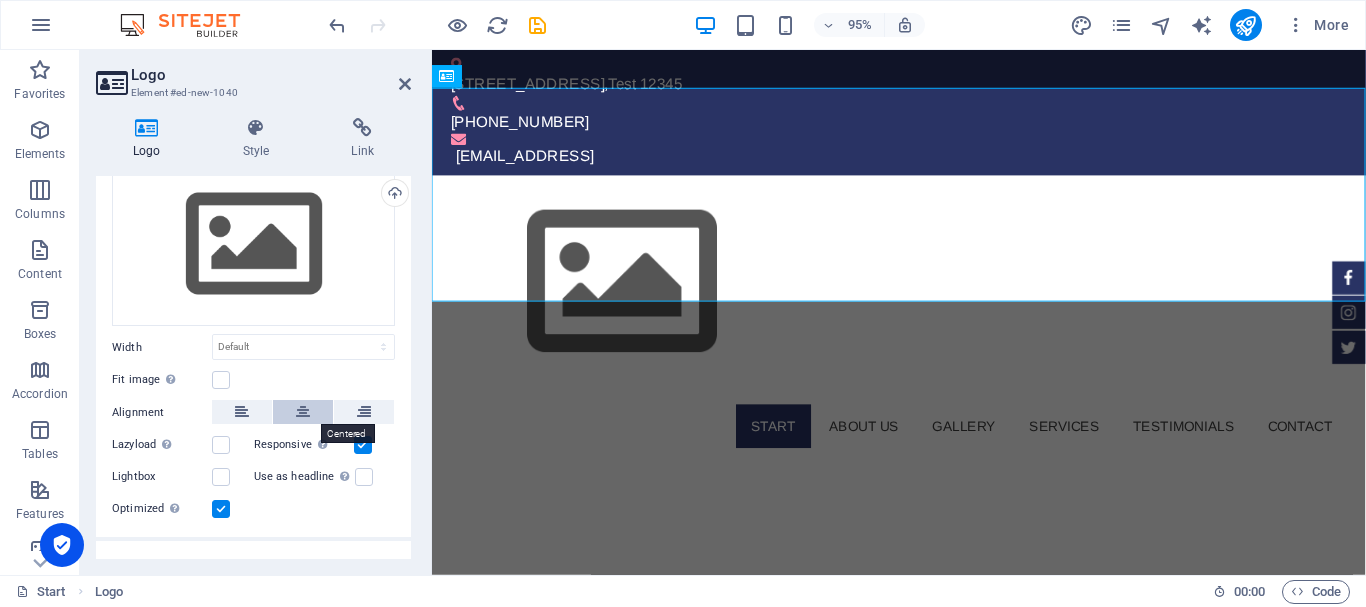 click at bounding box center [303, 412] 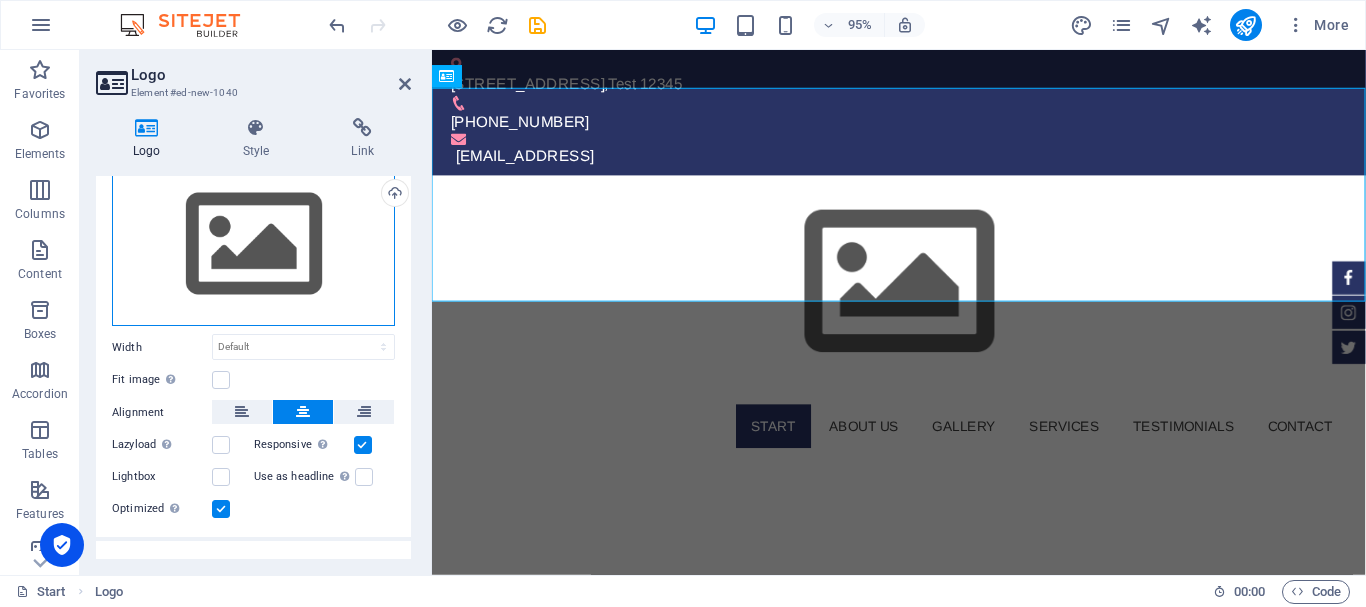 click on "Drag files here, click to choose files or select files from Files or our free stock photos & videos" at bounding box center [253, 245] 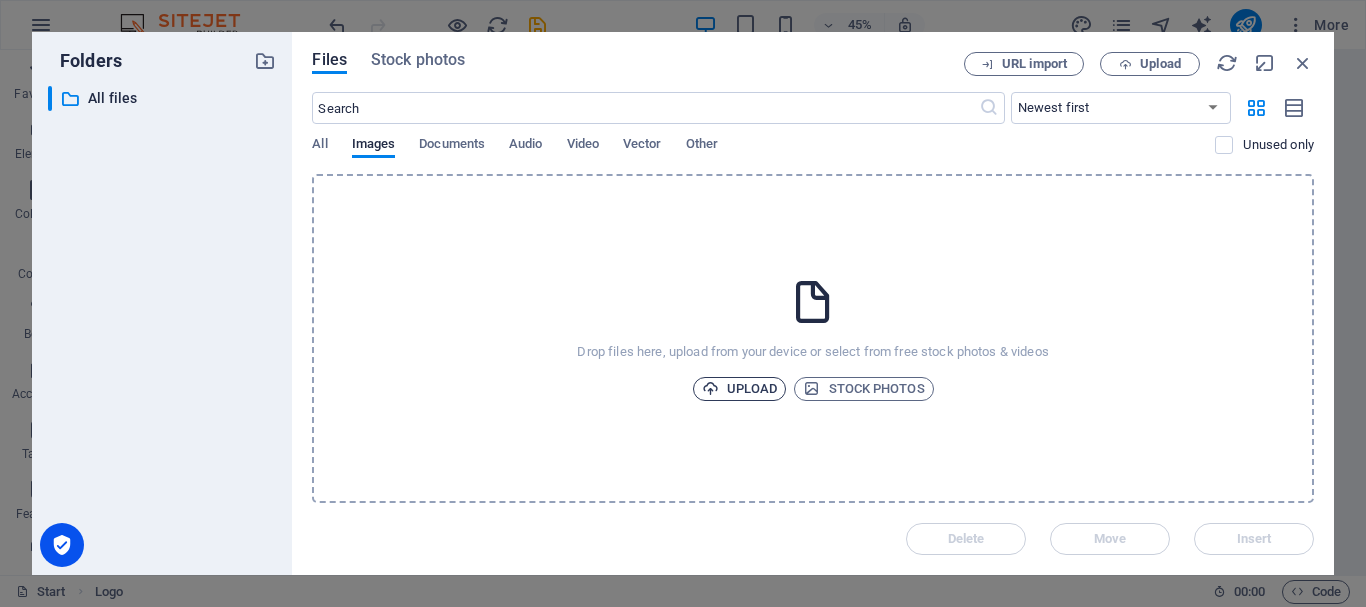 click on "Upload" at bounding box center [740, 389] 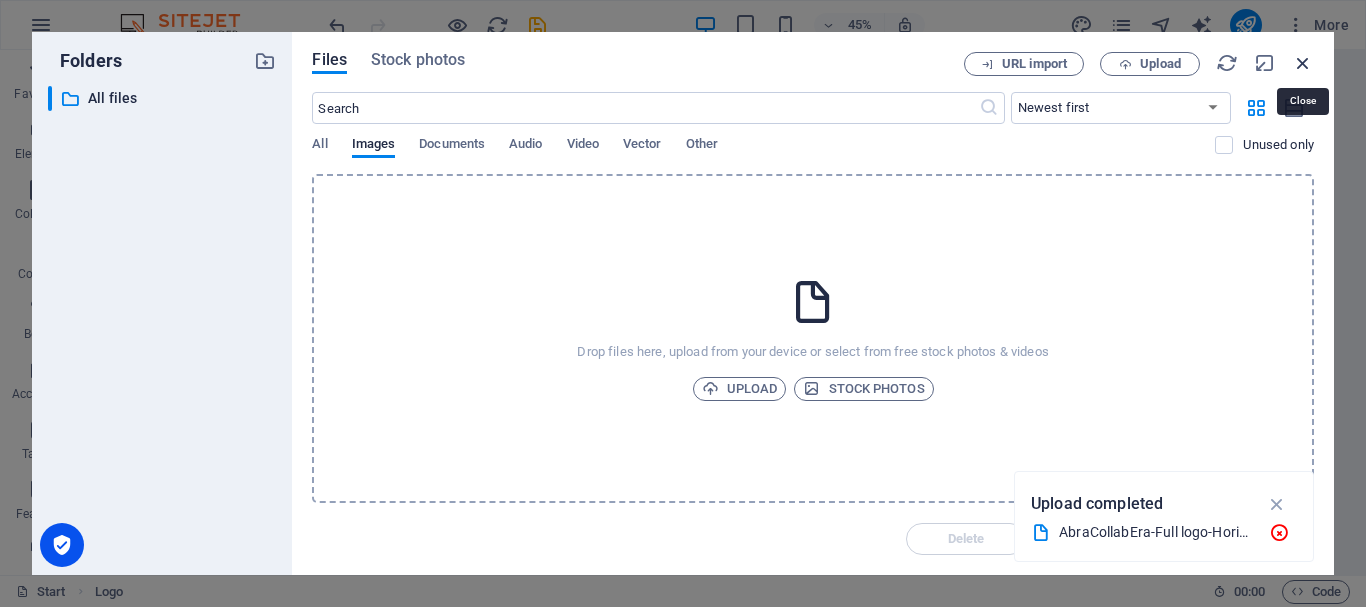 click at bounding box center [1303, 63] 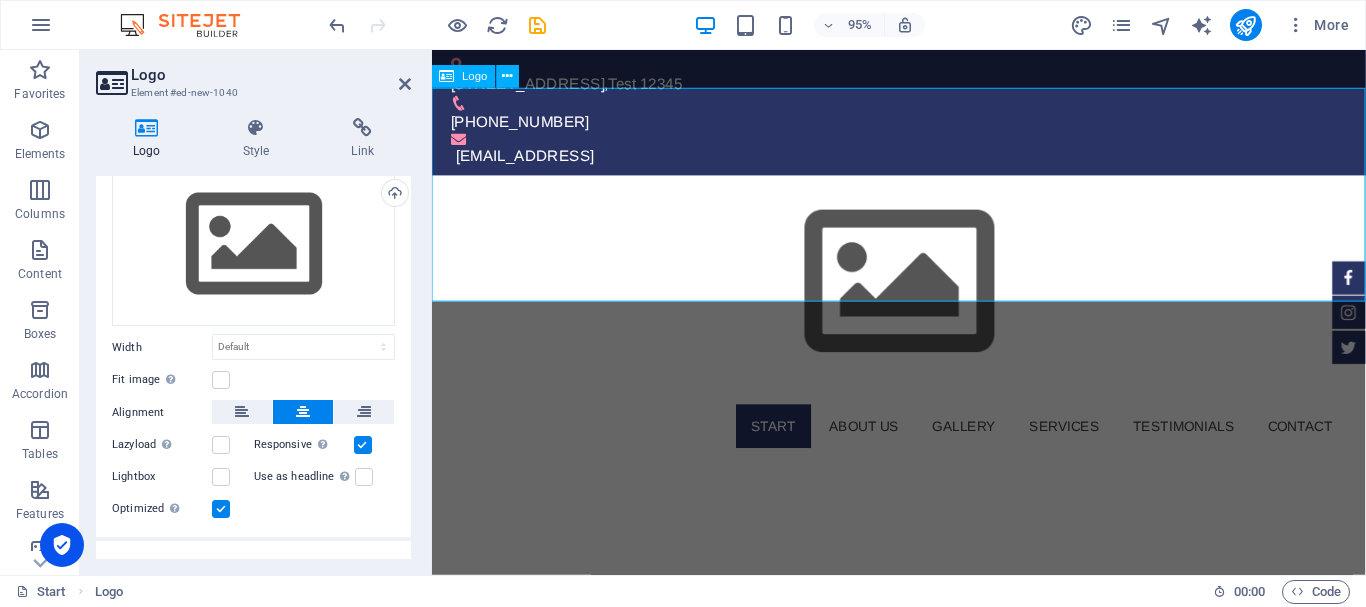 click at bounding box center (923, 294) 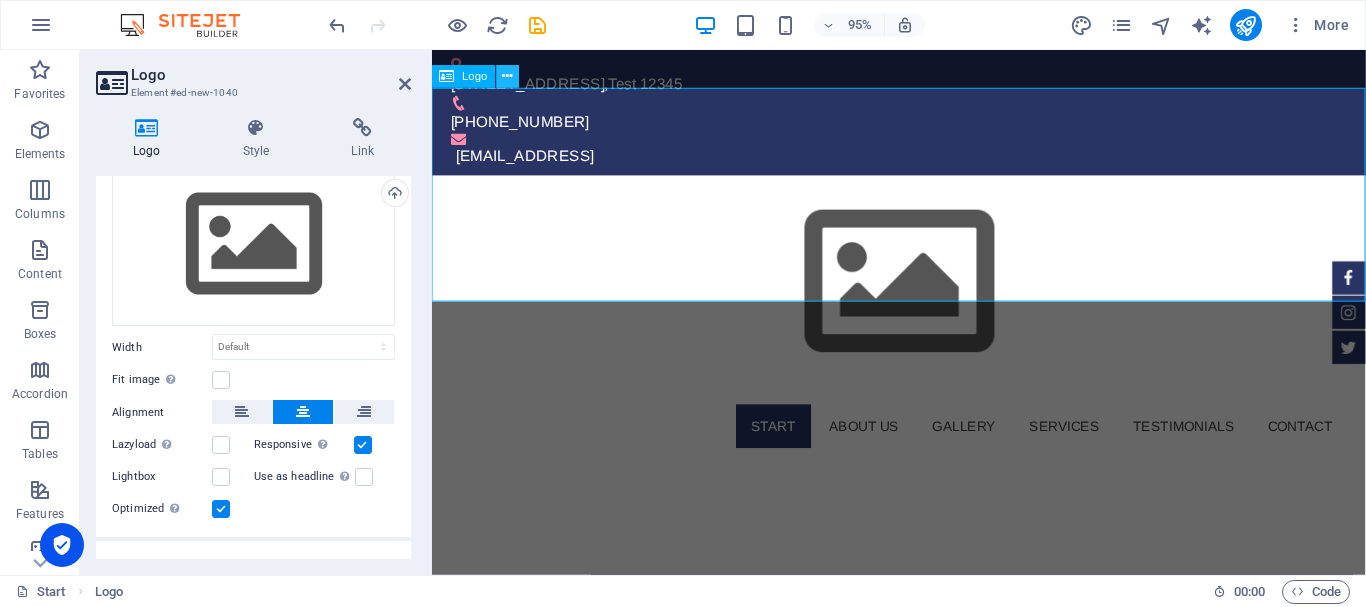 click at bounding box center [507, 77] 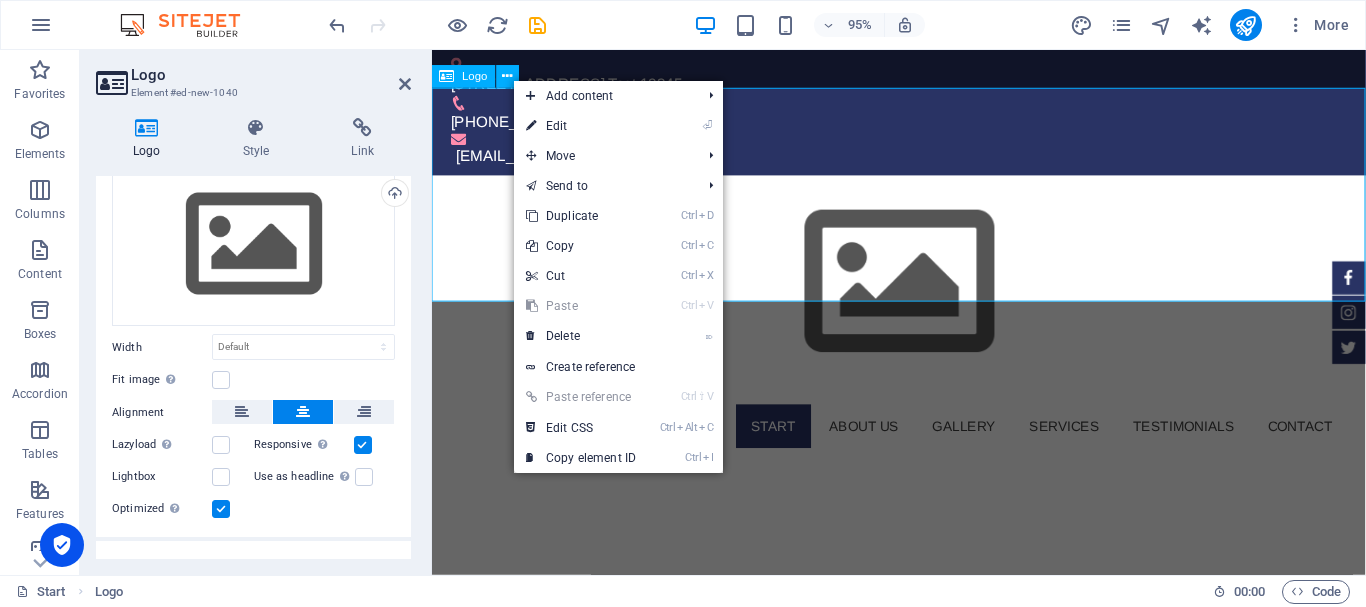 click at bounding box center [923, 294] 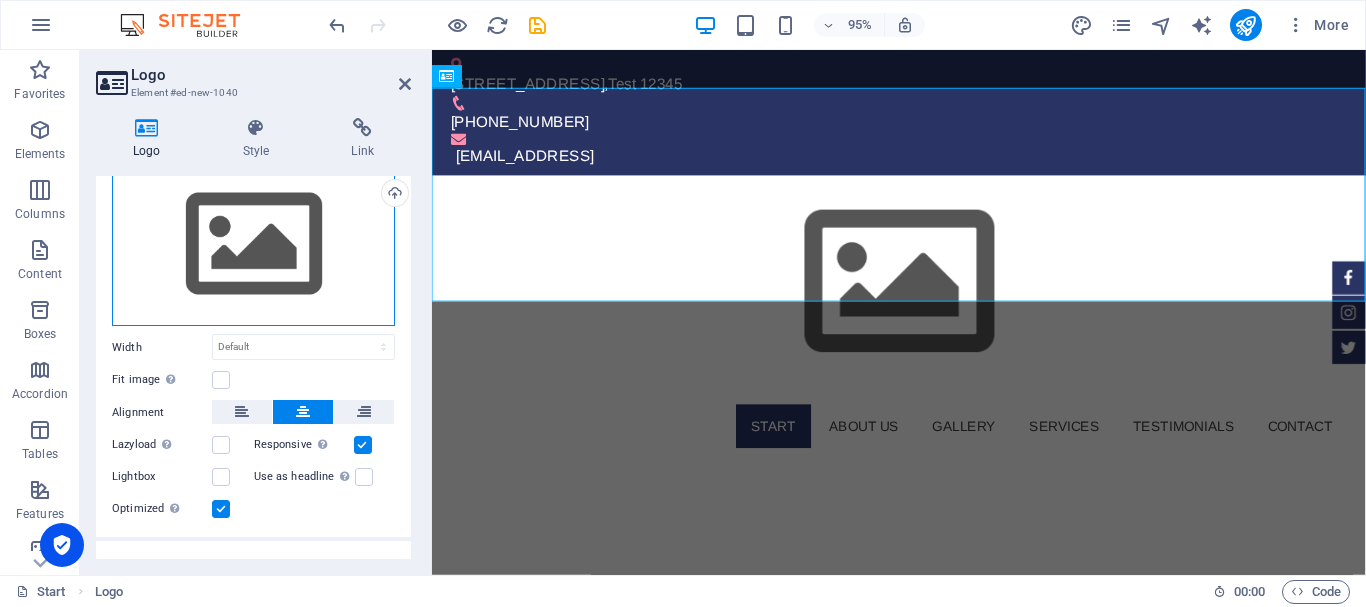 click on "Drag files here, click to choose files or select files from Files or our free stock photos & videos" at bounding box center [253, 245] 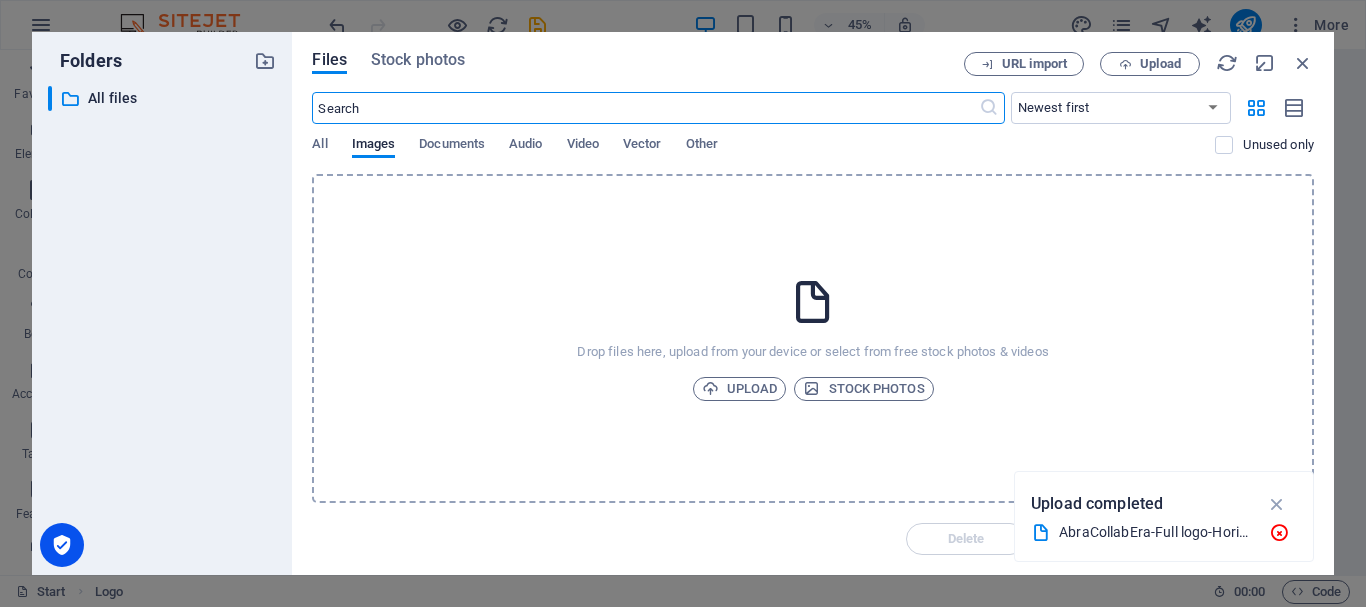 click on "AbraCollabEra-Full logo-Horizontal-Black.png" at bounding box center (1156, 532) 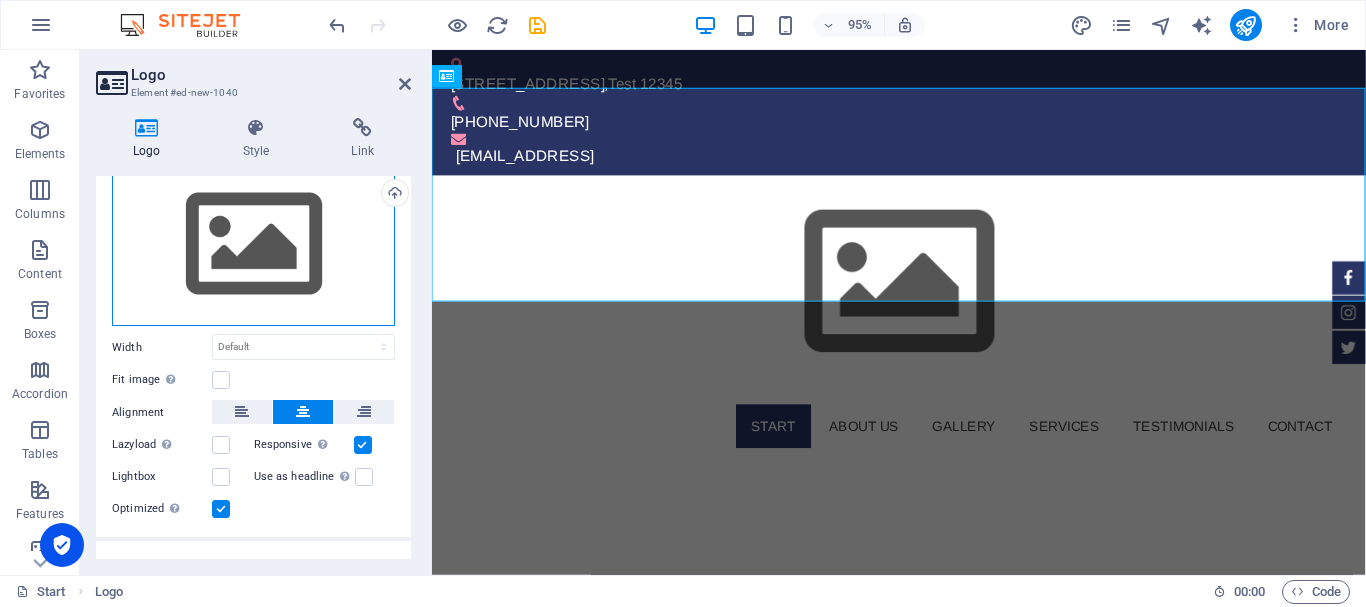 click on "Drag files here, click to choose files or select files from Files or our free stock photos & videos" at bounding box center [253, 245] 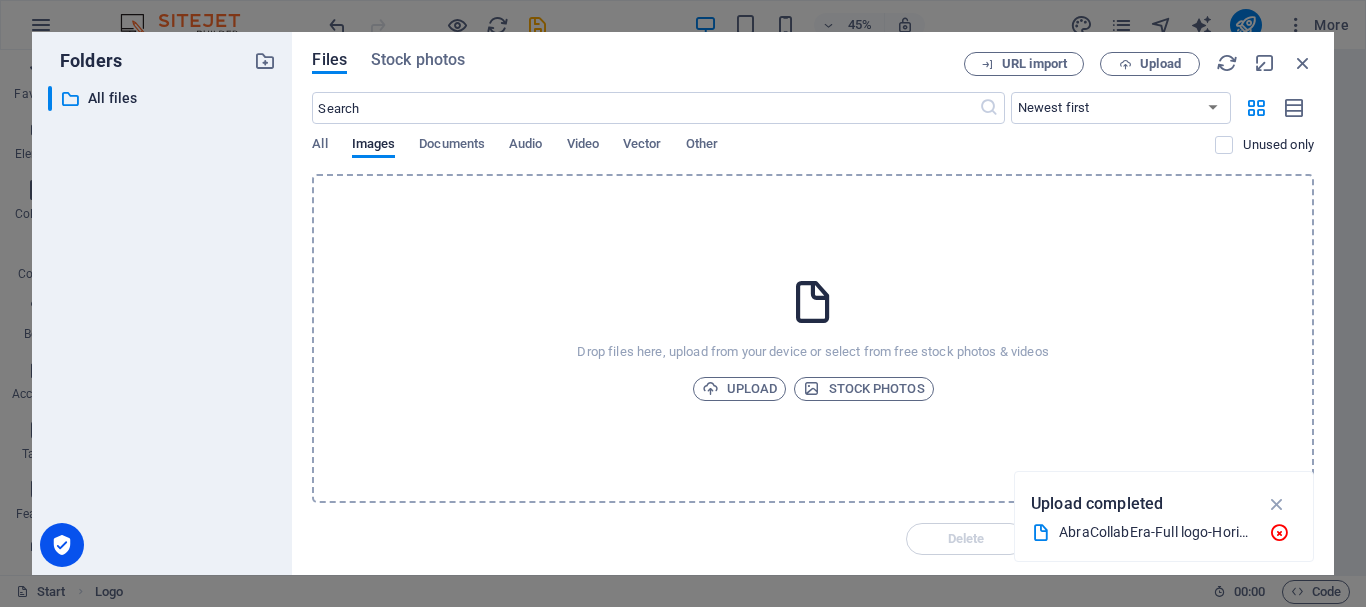 click at bounding box center [1041, 533] 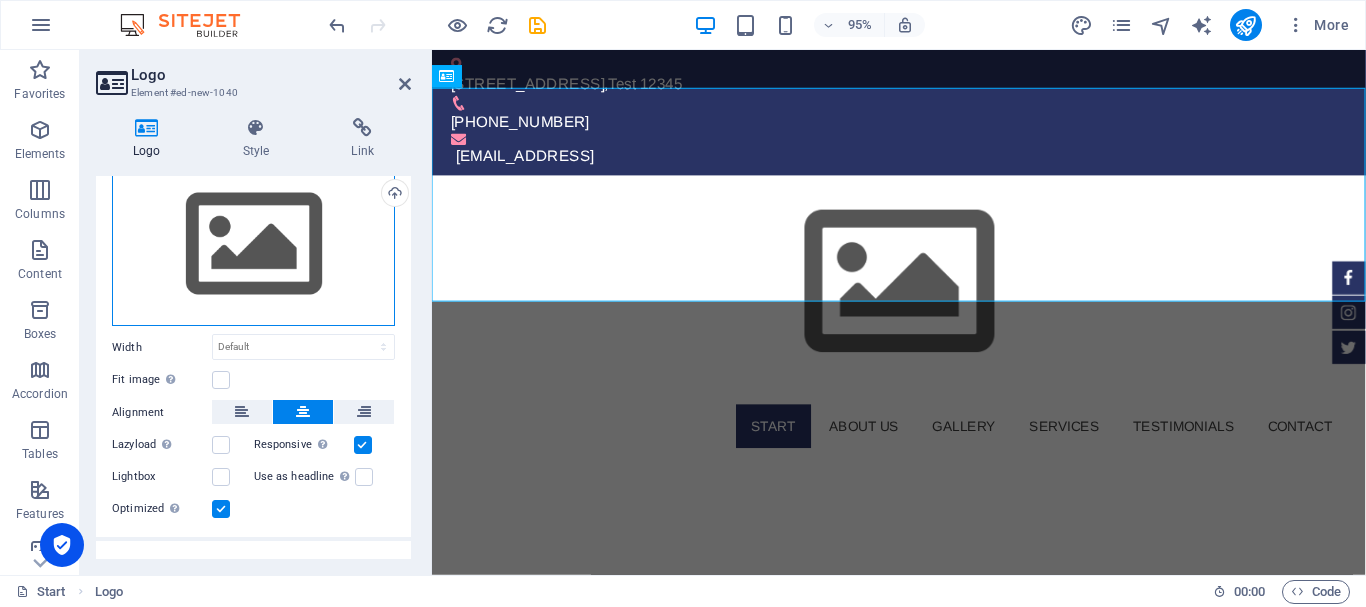 click on "Drag files here, click to choose files or select files from Files or our free stock photos & videos" at bounding box center (253, 245) 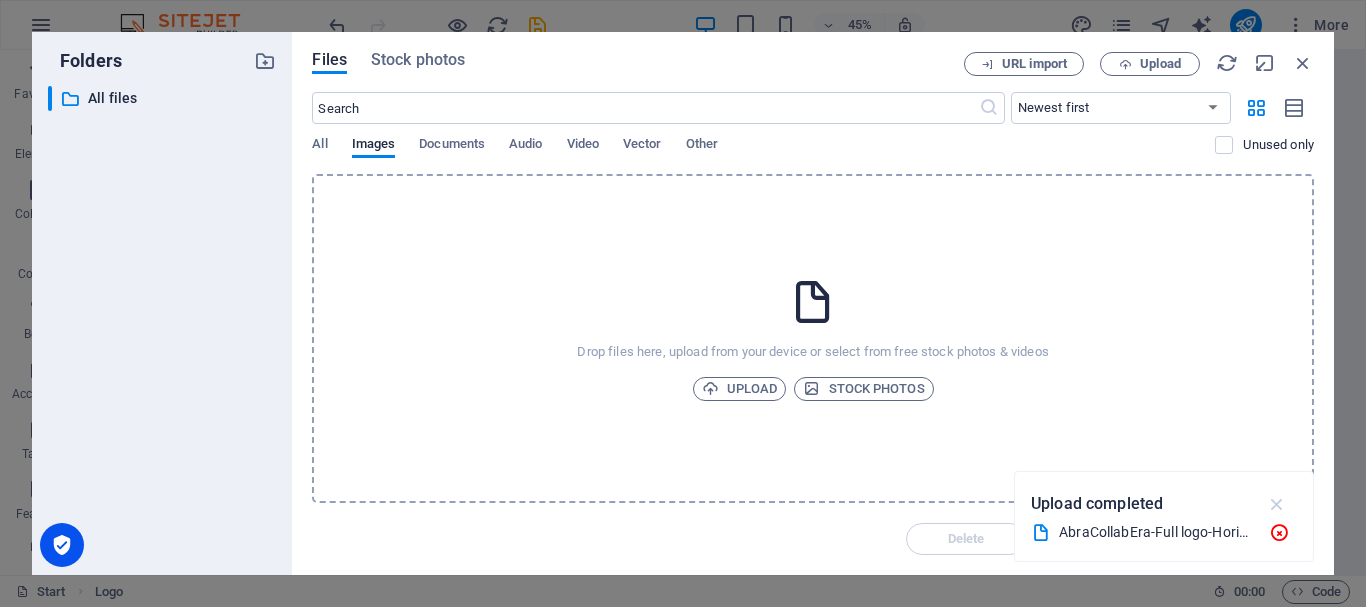 click at bounding box center (1277, 504) 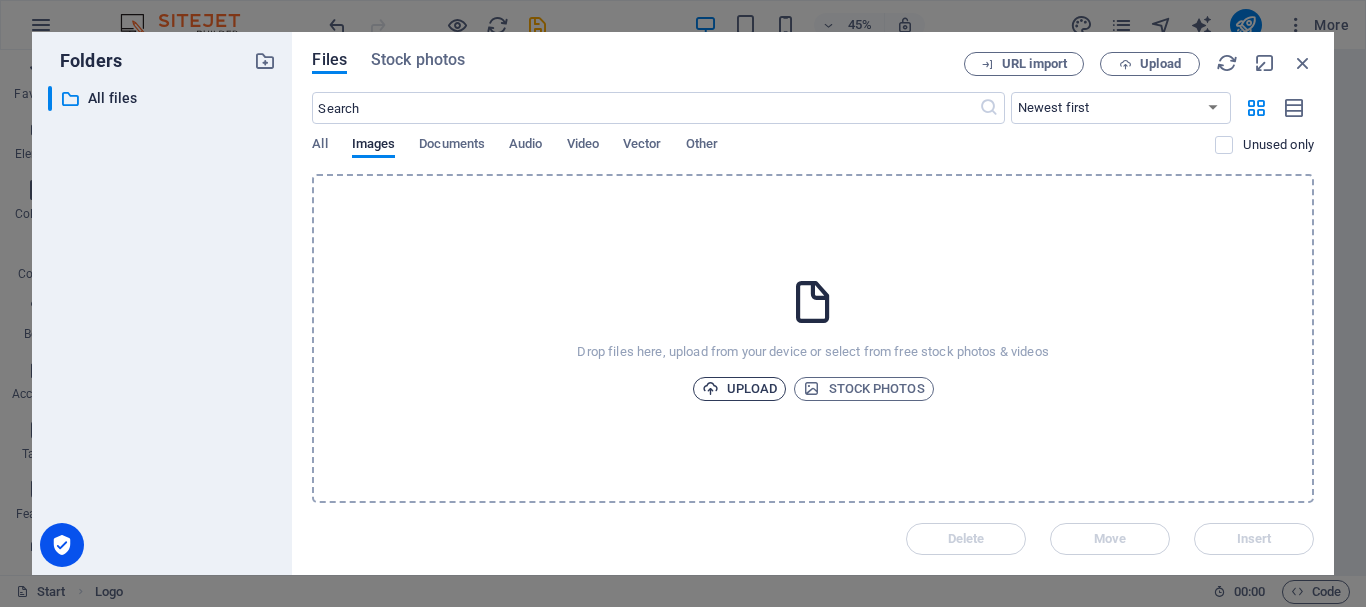 click on "Upload" at bounding box center (740, 389) 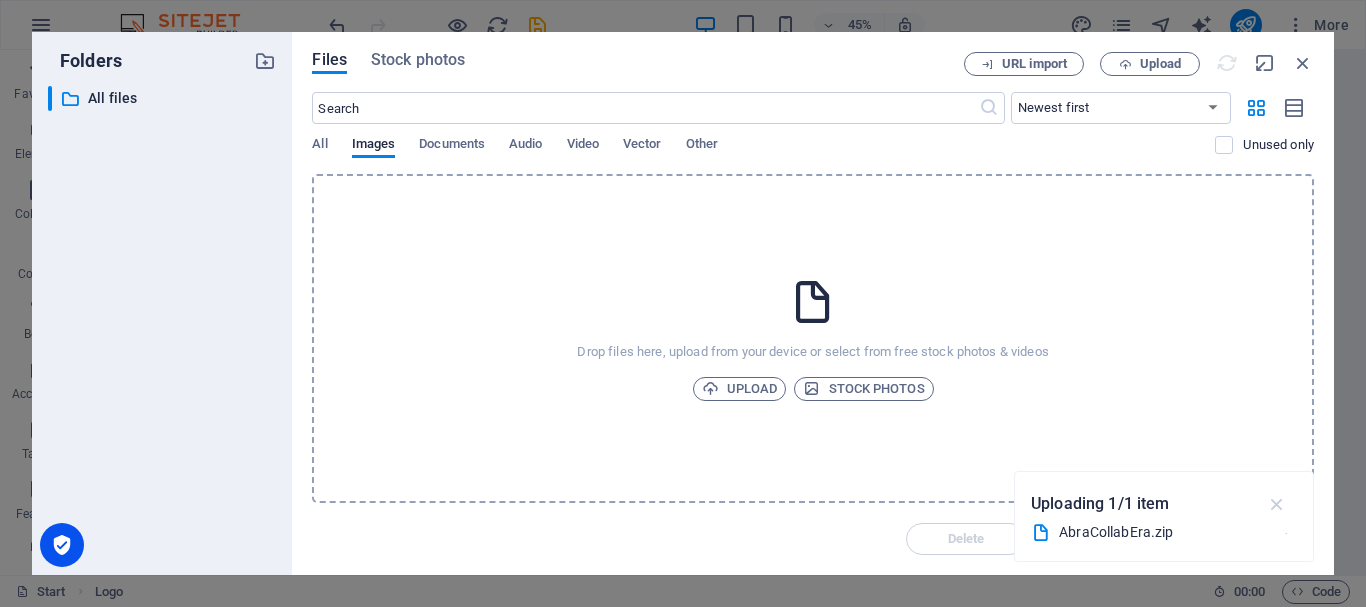 click at bounding box center (1277, 504) 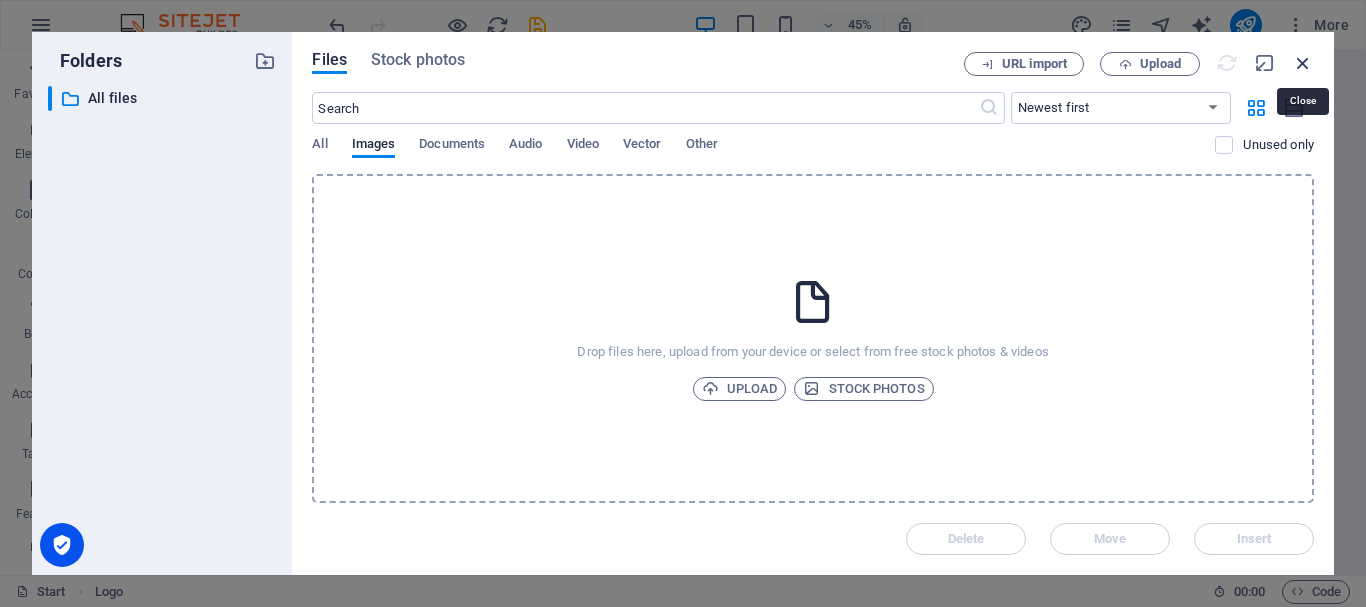 click at bounding box center [1303, 63] 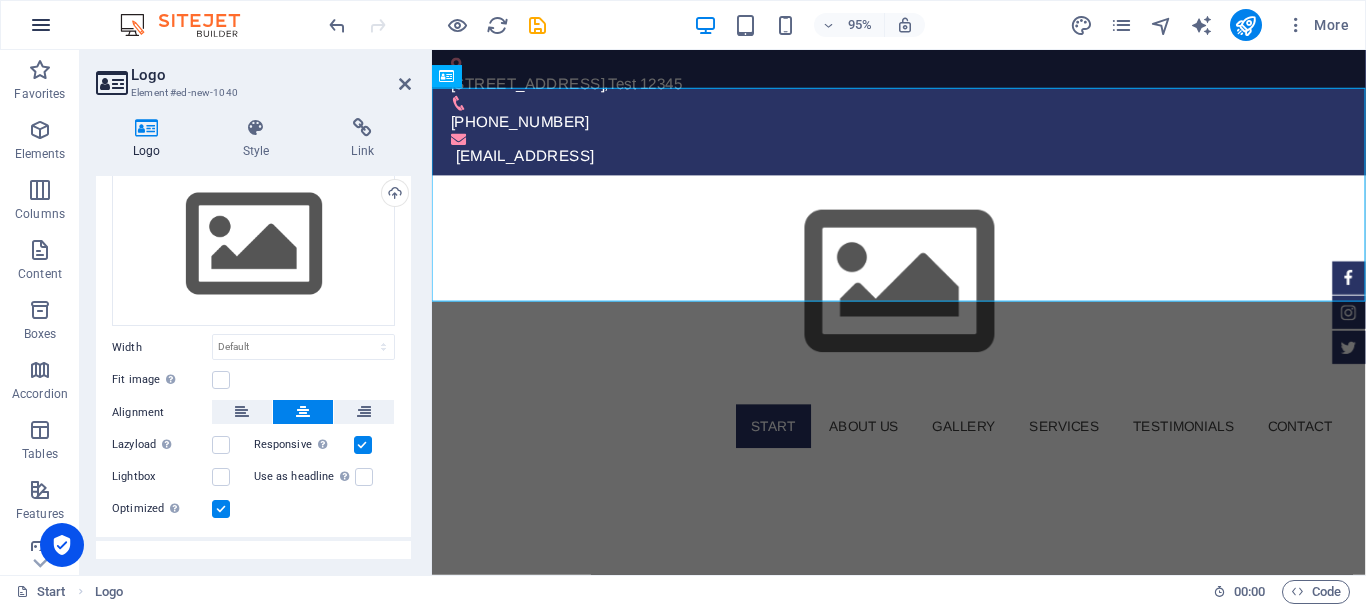 click at bounding box center (41, 25) 